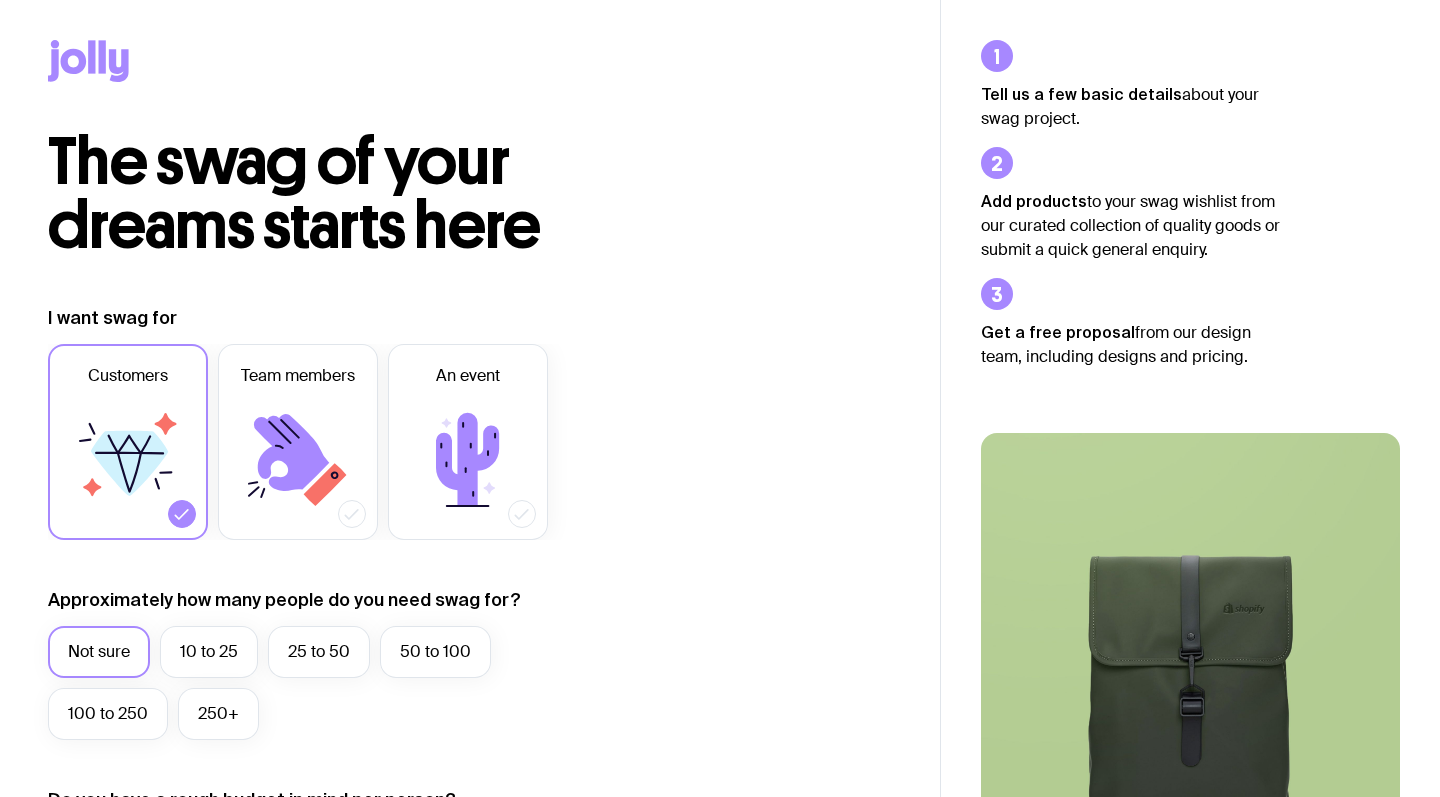 scroll, scrollTop: 428, scrollLeft: 0, axis: vertical 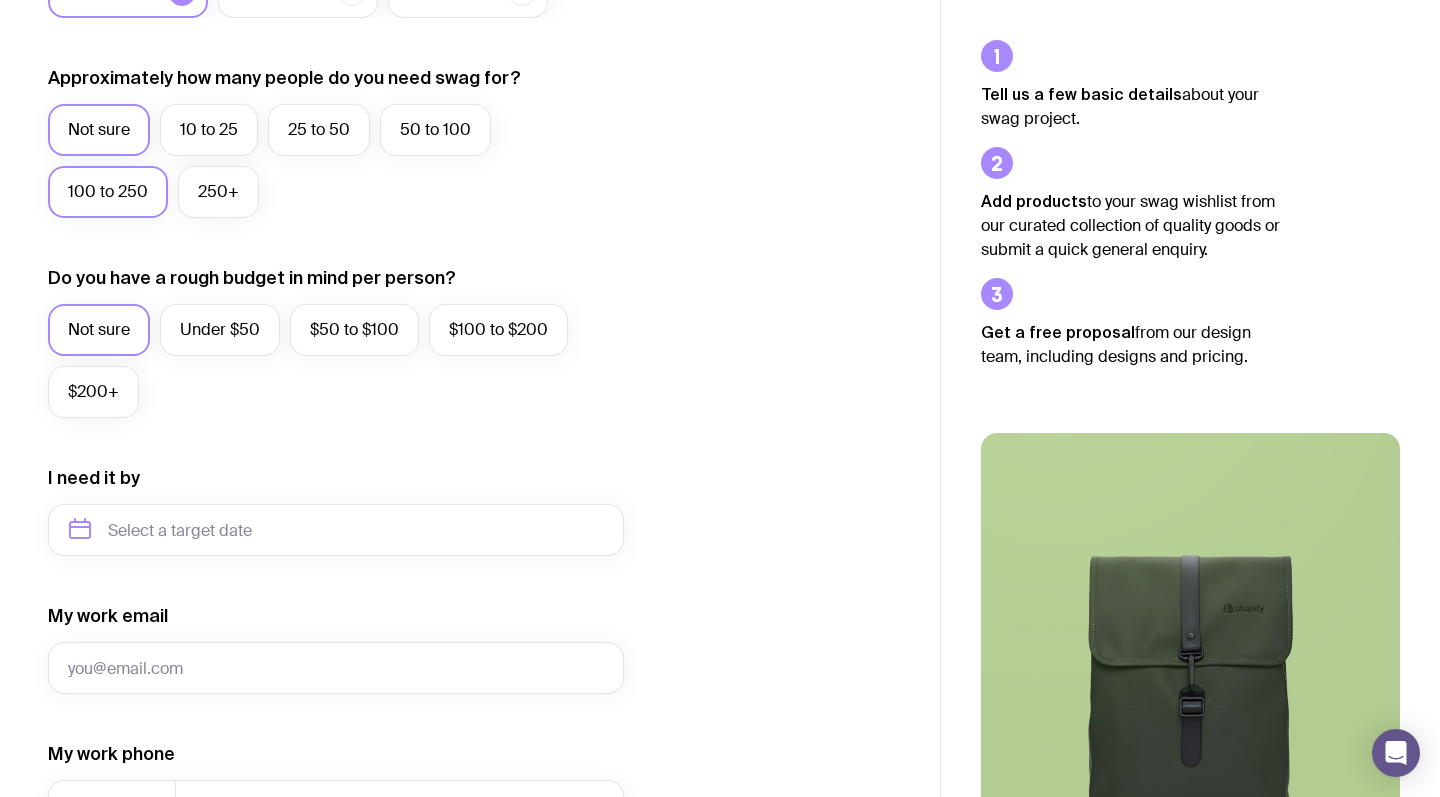 click on "100 to 250" at bounding box center [108, 192] 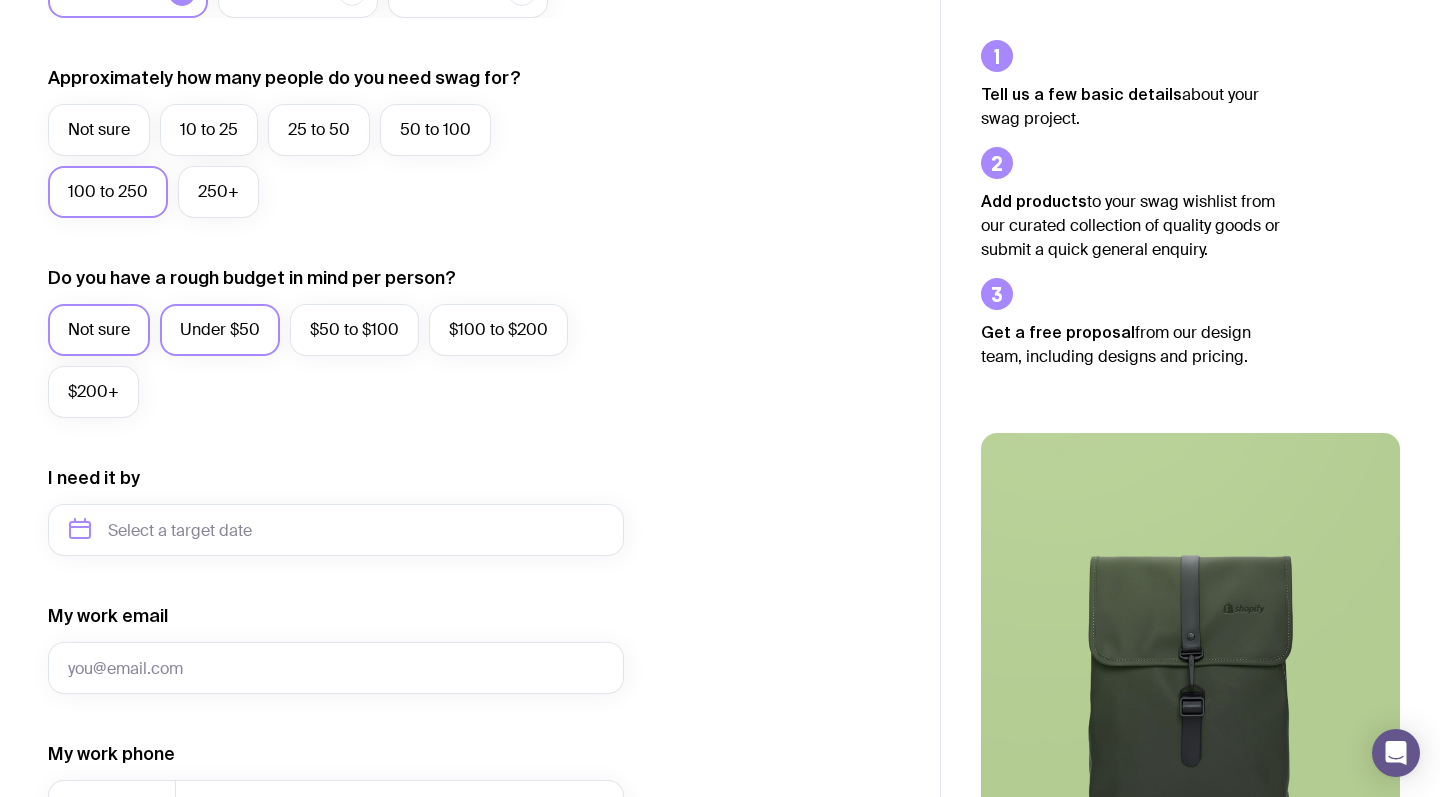 click on "Under $50" at bounding box center [220, 330] 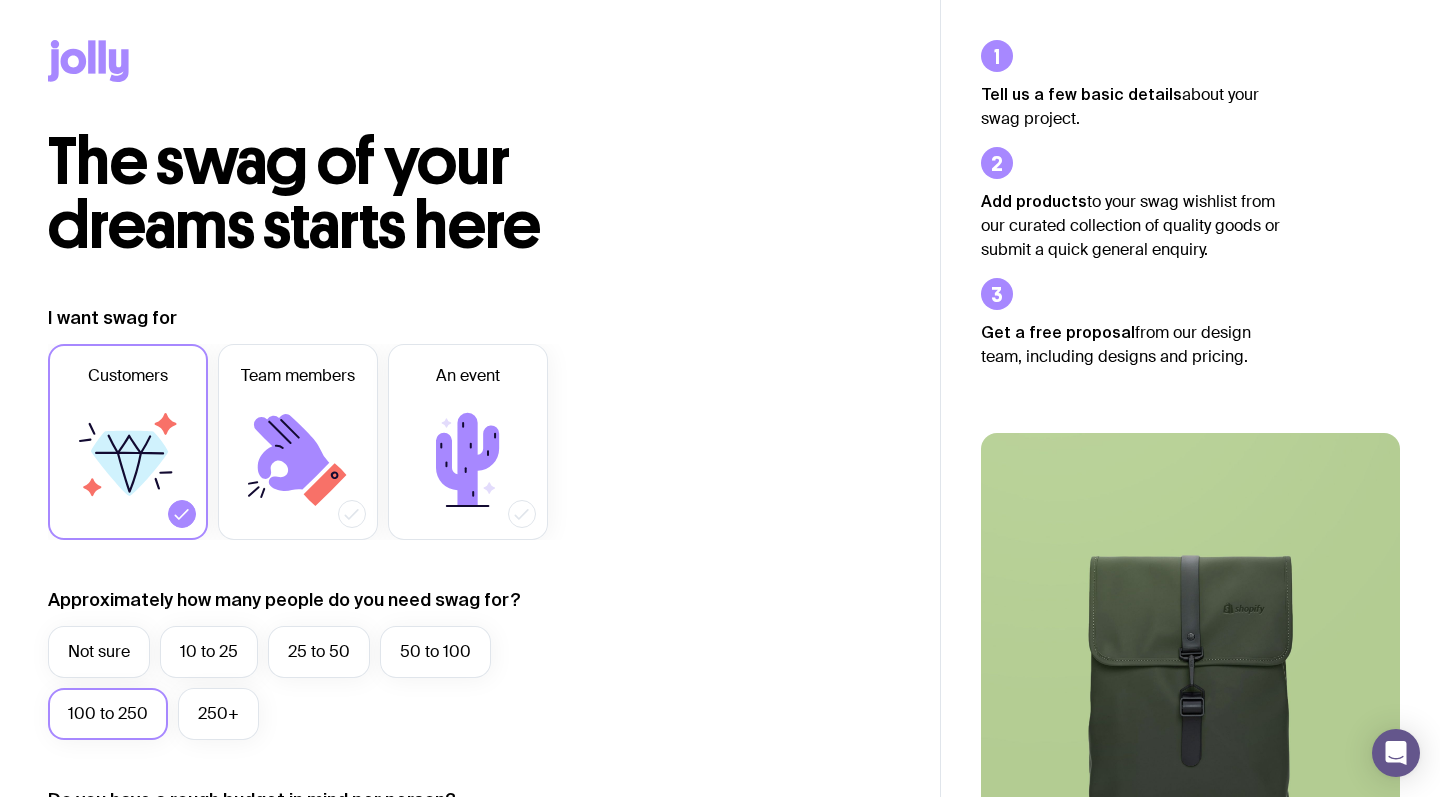 scroll, scrollTop: 0, scrollLeft: 0, axis: both 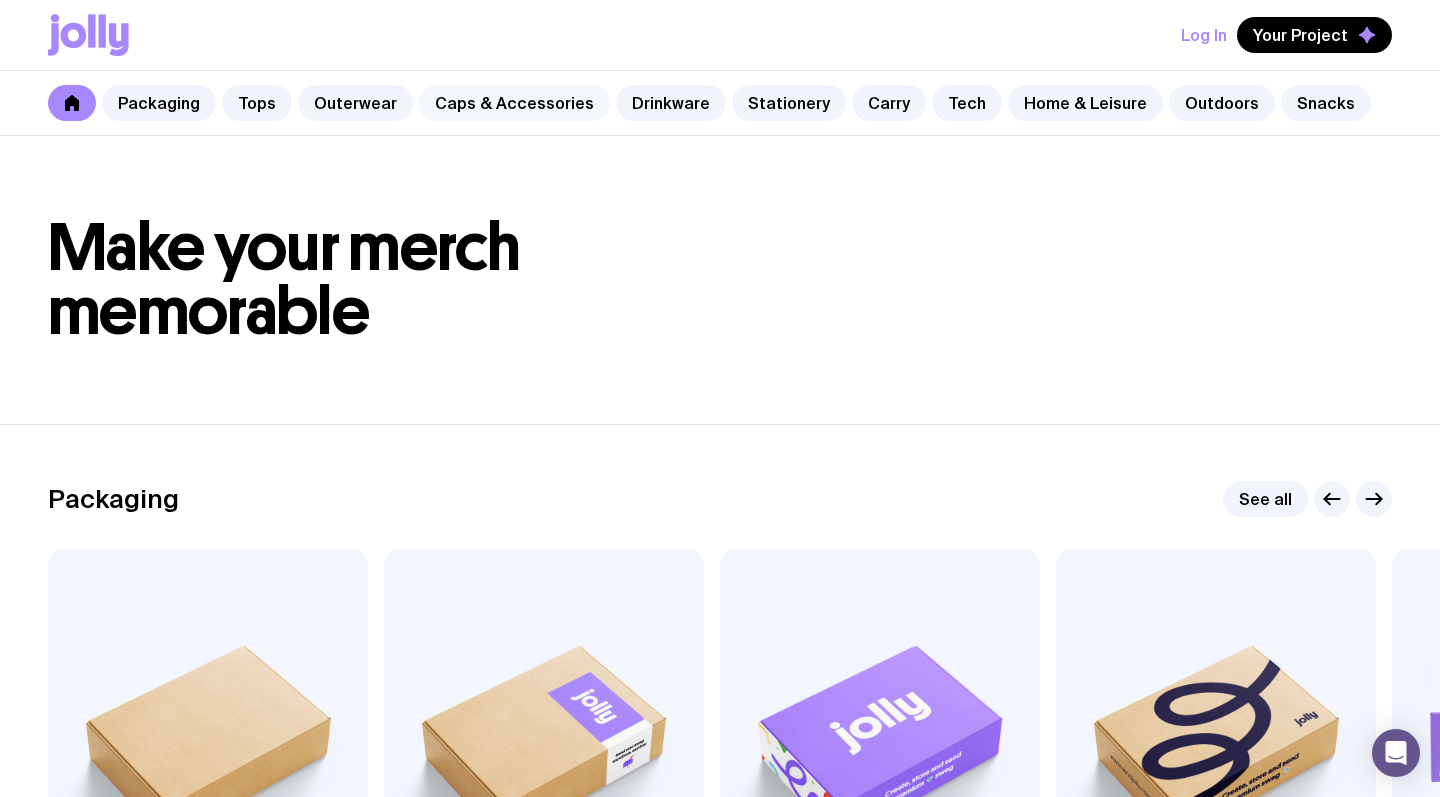 click on "Caps & Accessories" 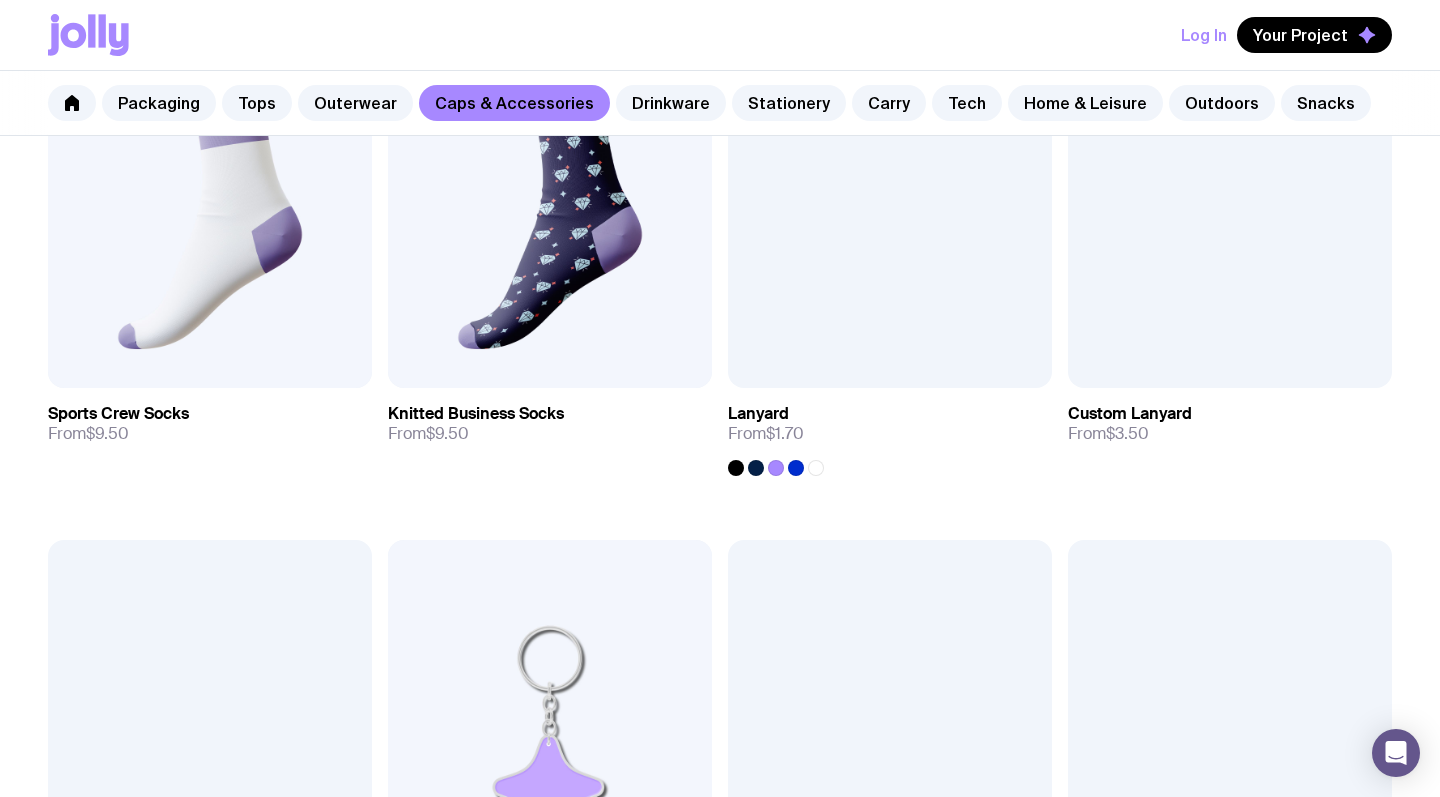 scroll, scrollTop: 2662, scrollLeft: 0, axis: vertical 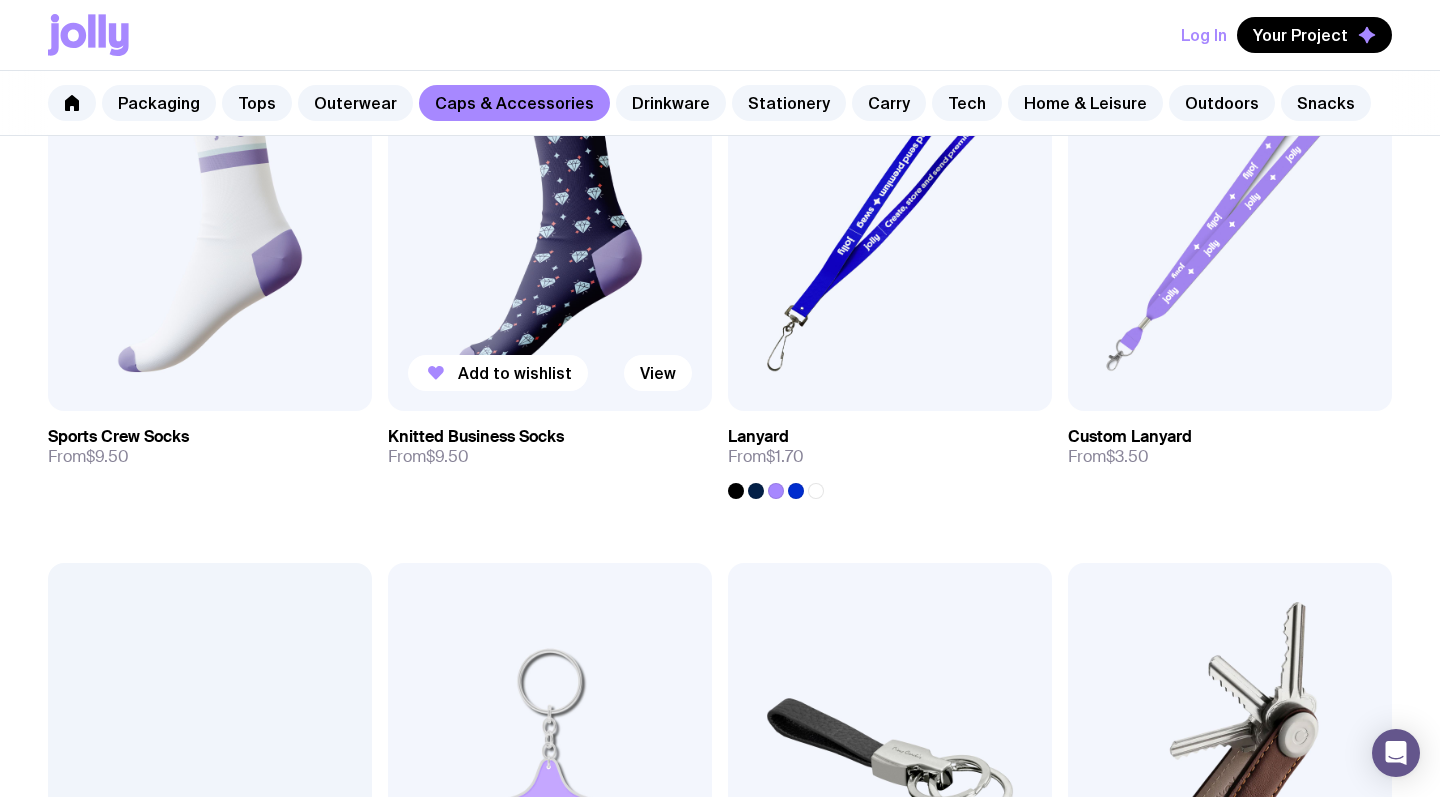 click on "Knitted Business Socks" at bounding box center [476, 437] 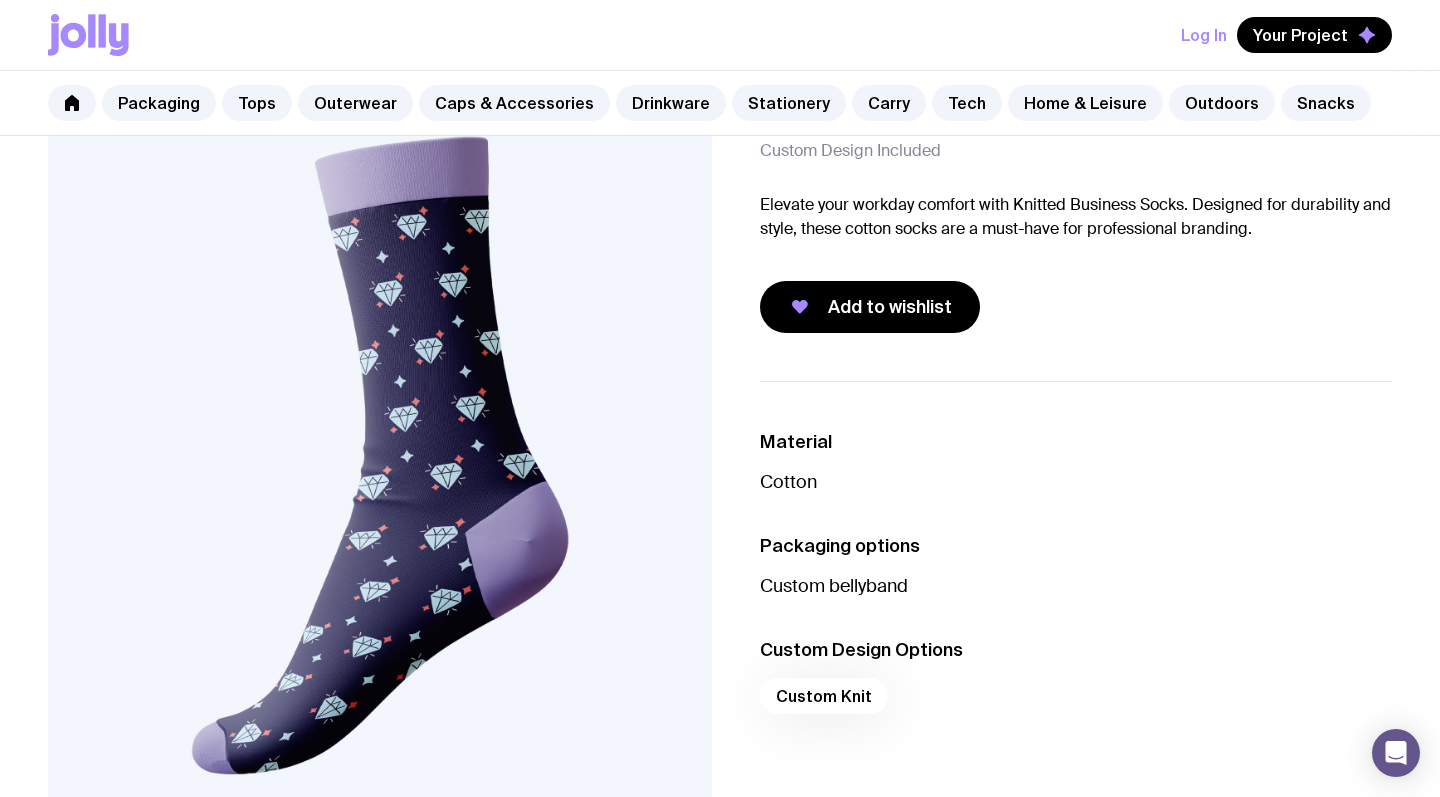 scroll, scrollTop: 113, scrollLeft: 0, axis: vertical 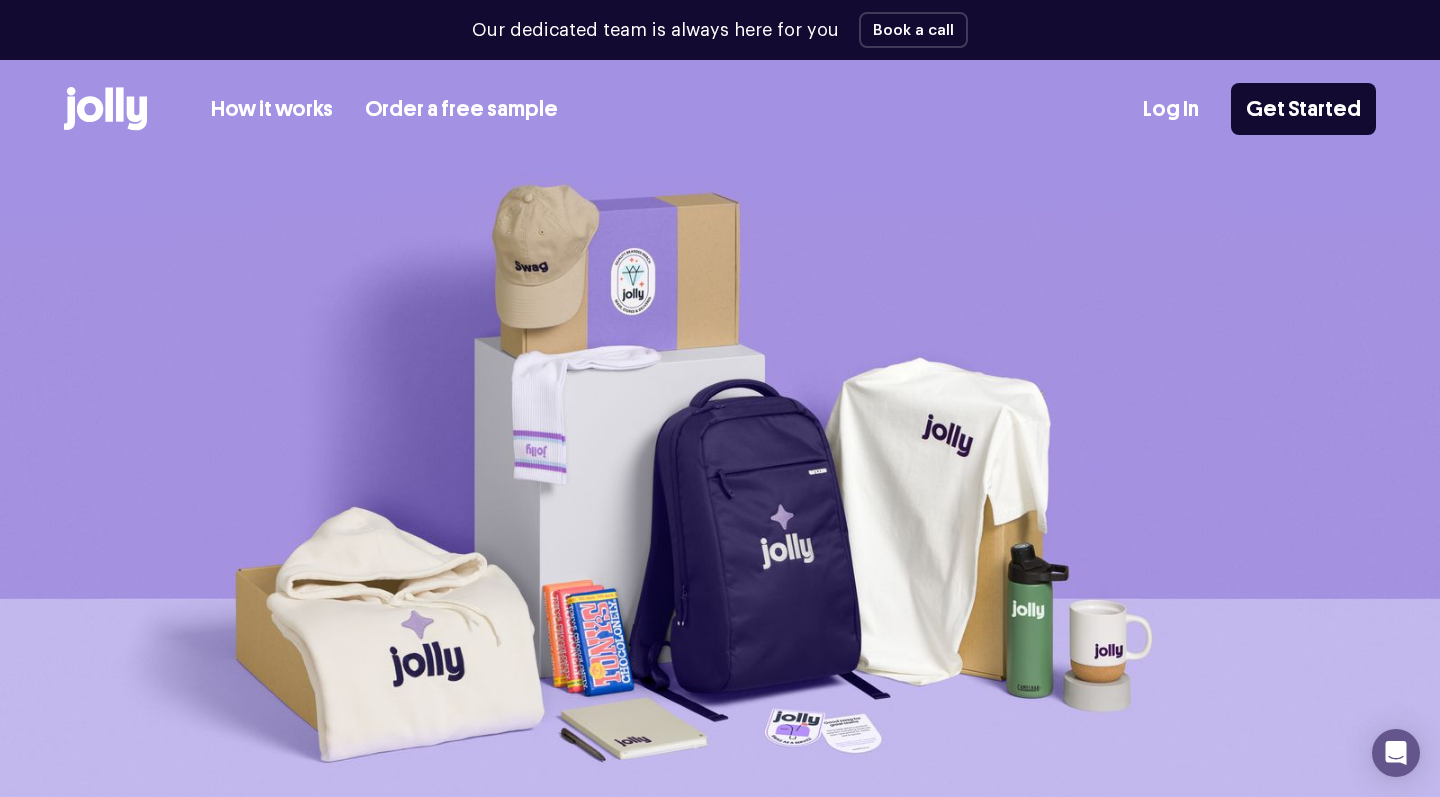 click on "How it works" at bounding box center [272, 109] 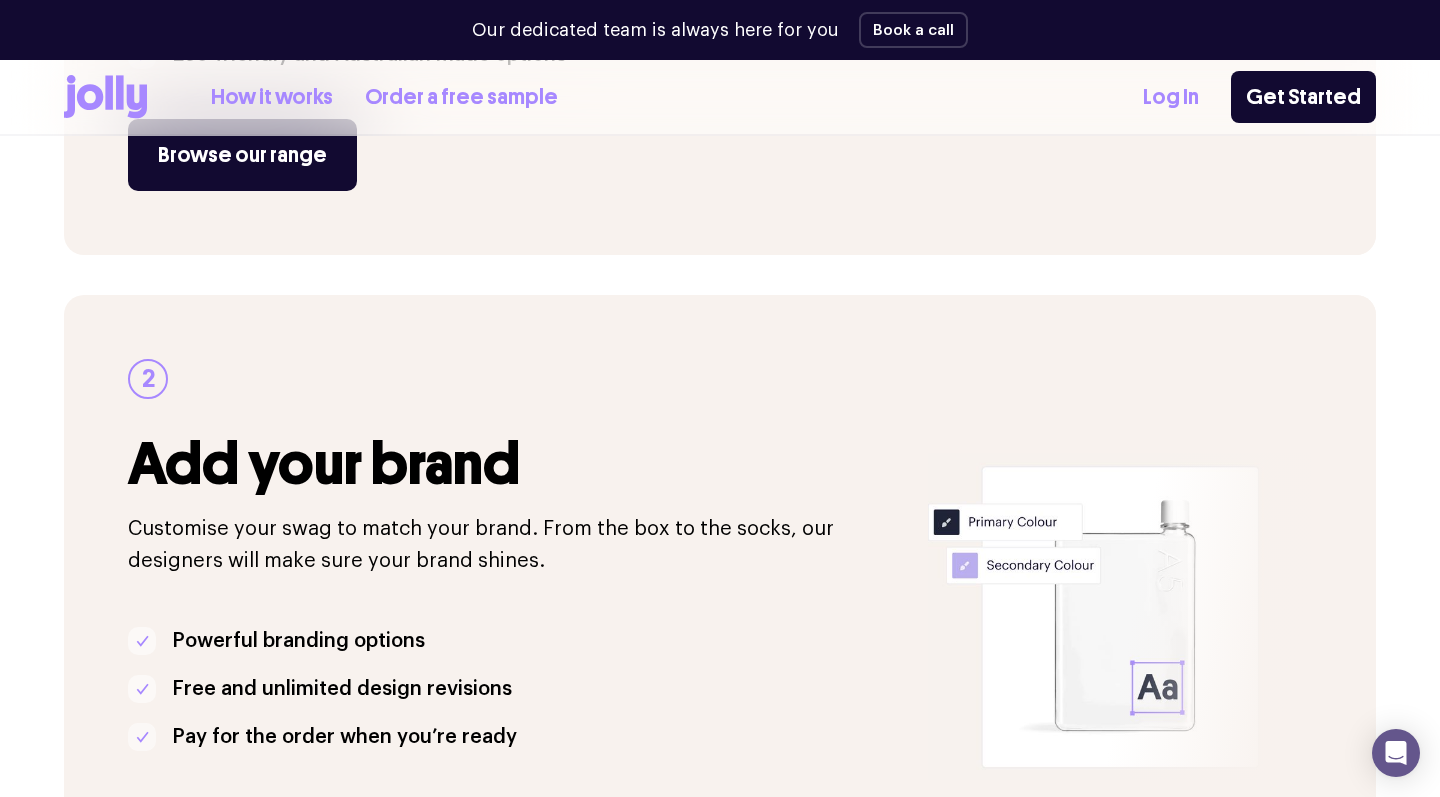 scroll, scrollTop: 803, scrollLeft: 0, axis: vertical 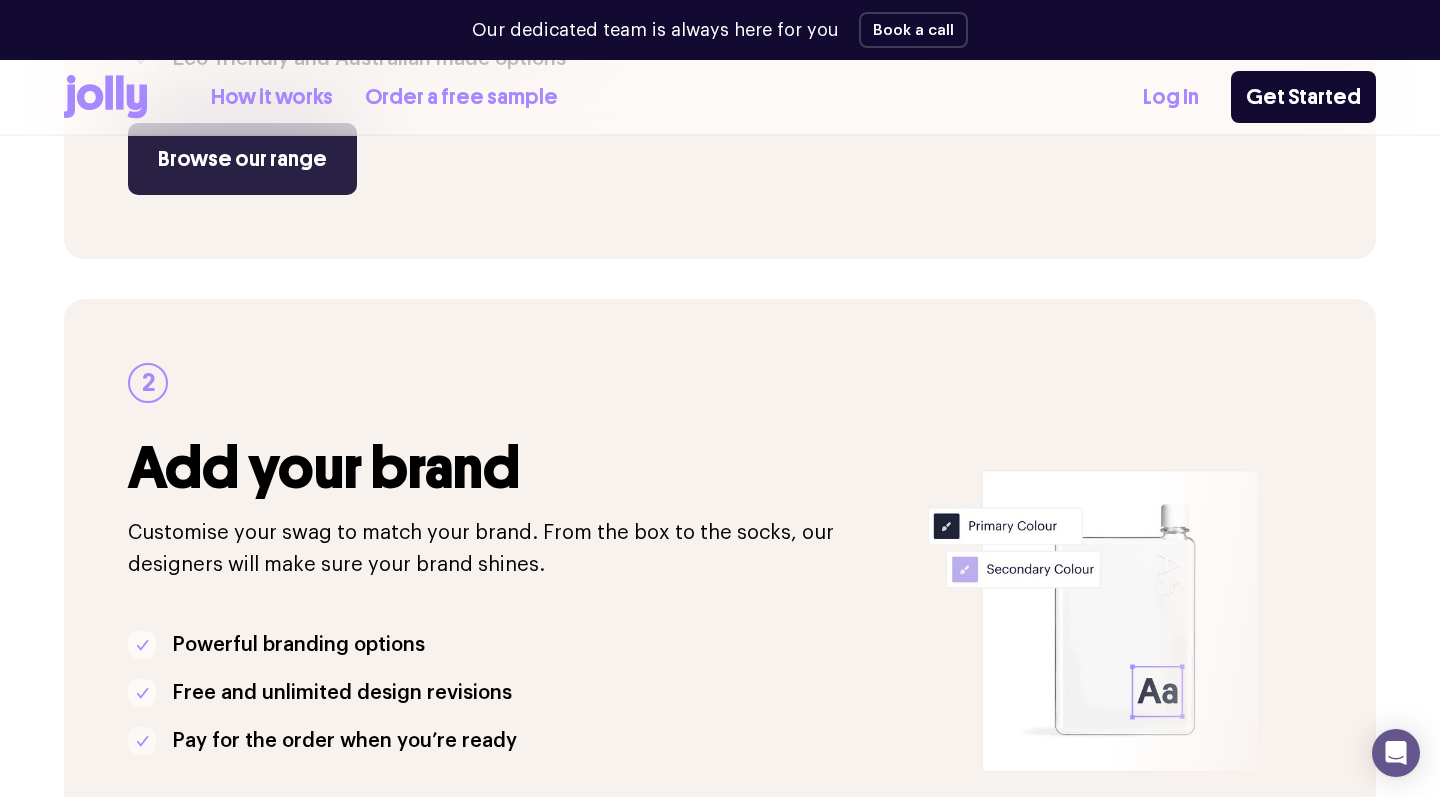 click on "Browse our range" at bounding box center [242, 159] 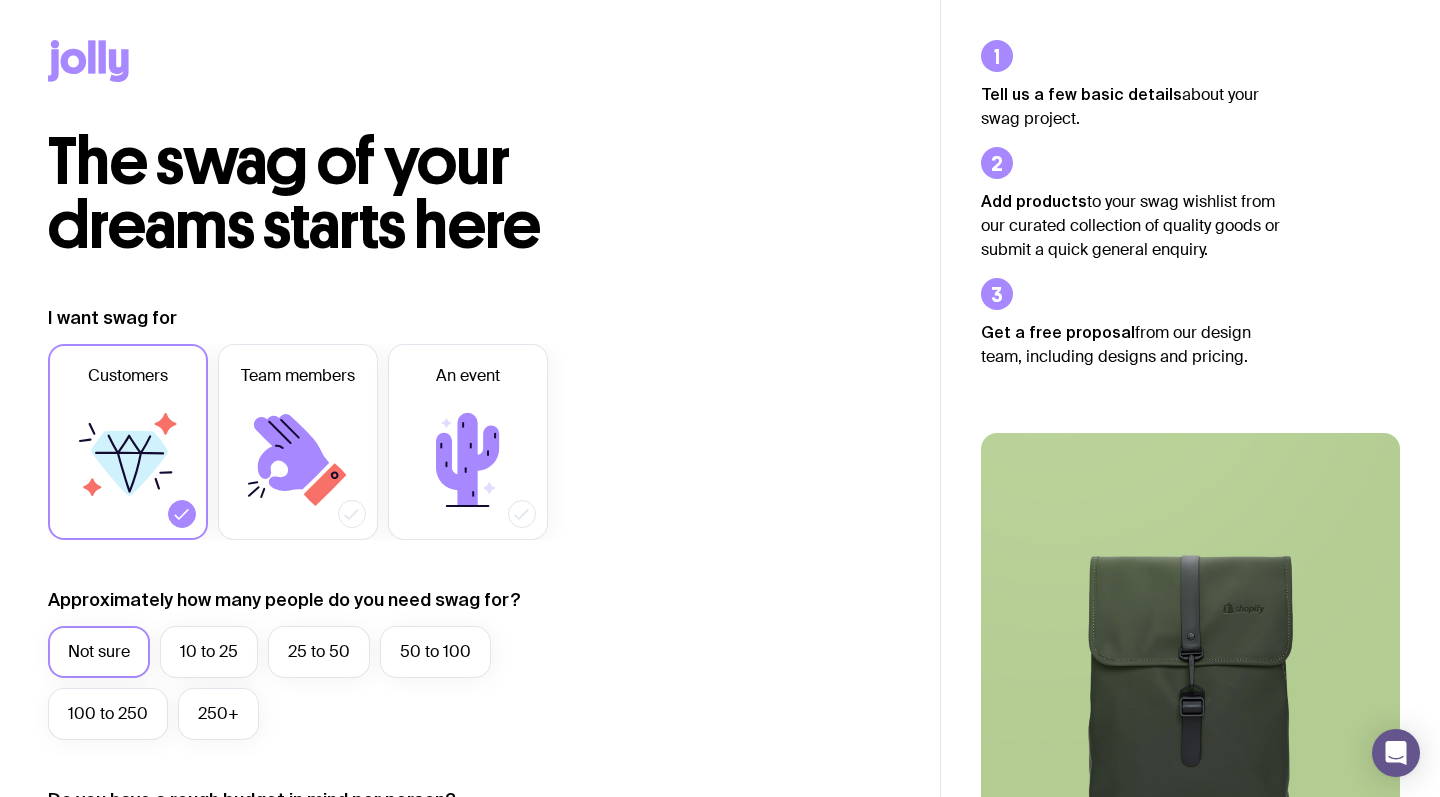 scroll, scrollTop: 0, scrollLeft: 0, axis: both 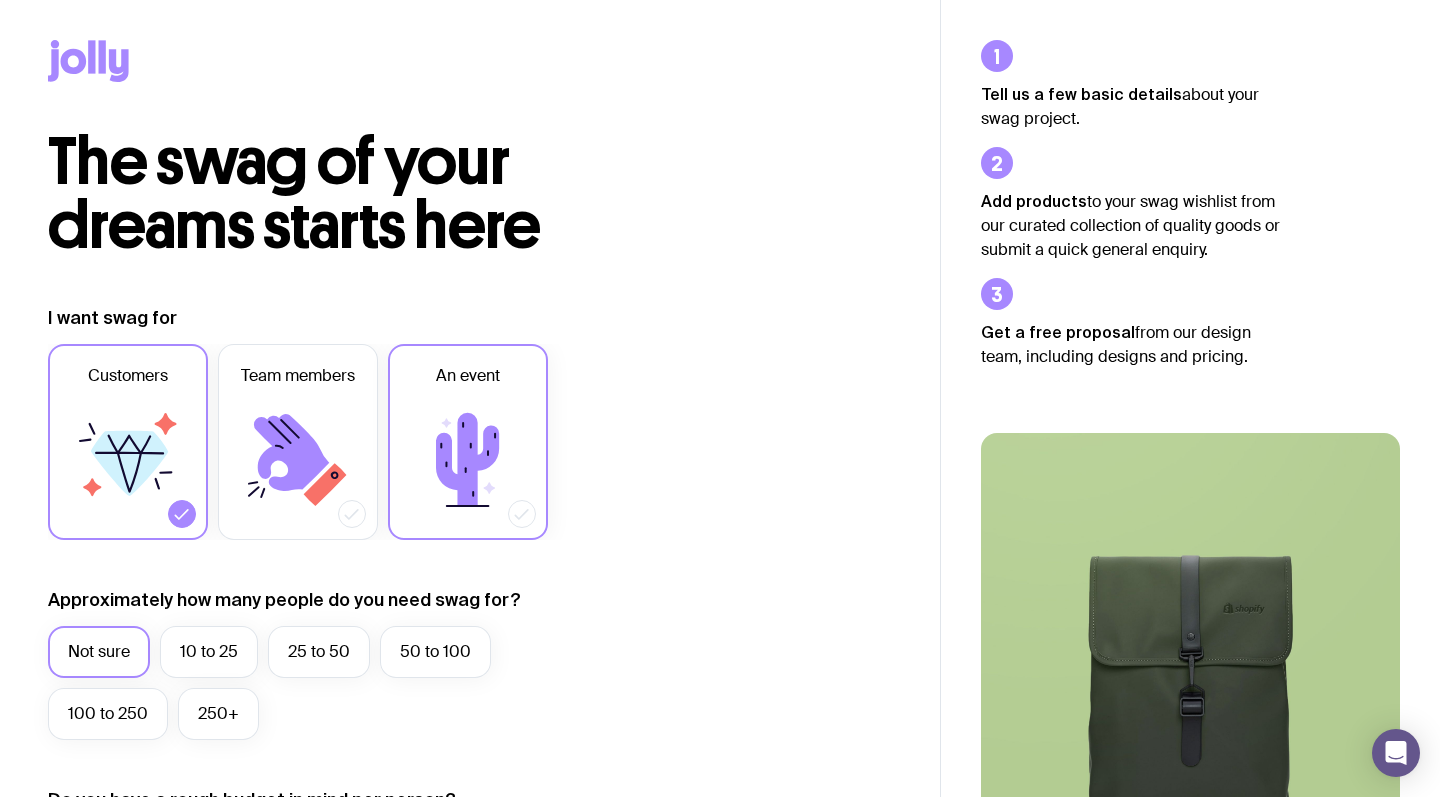 click 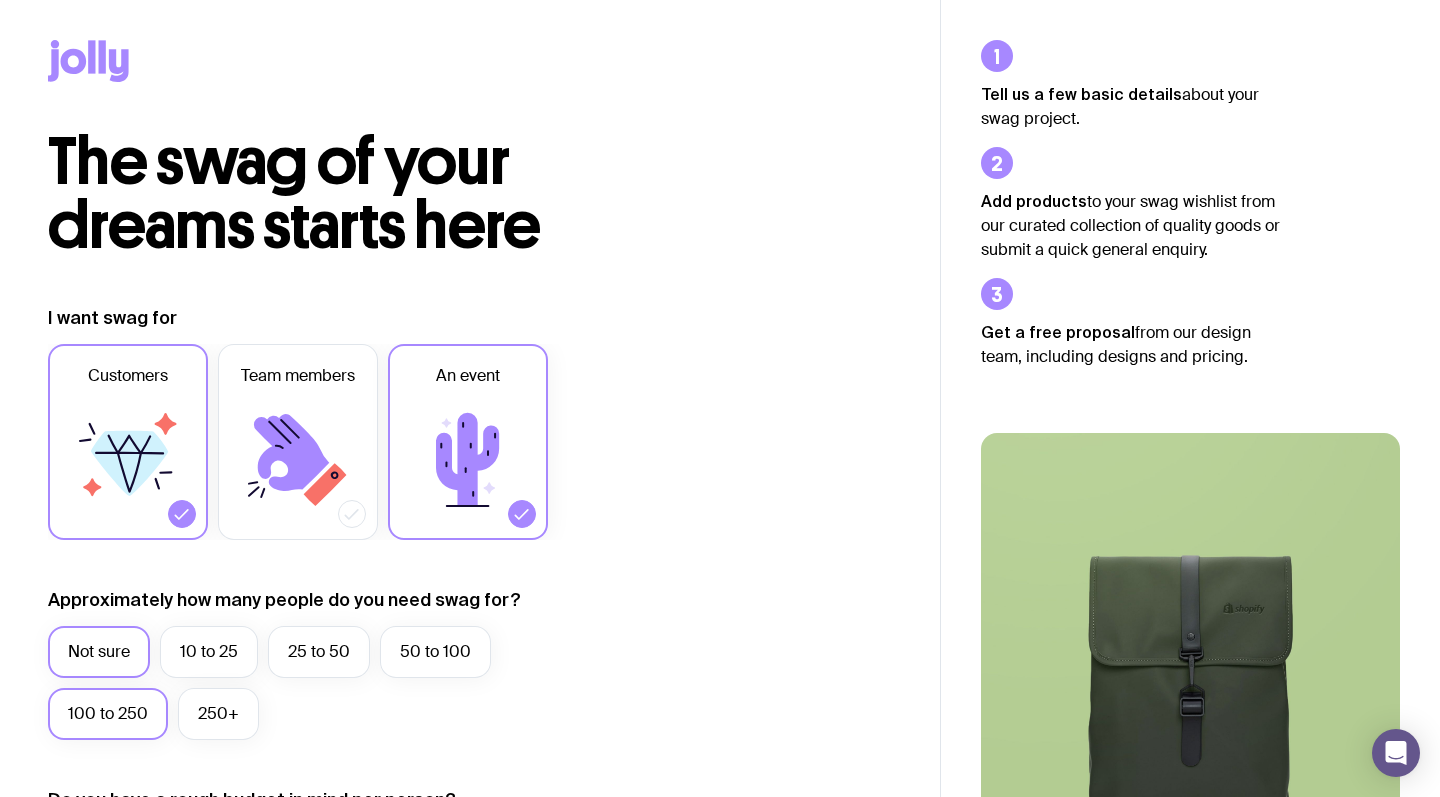 click on "100 to 250" at bounding box center [108, 714] 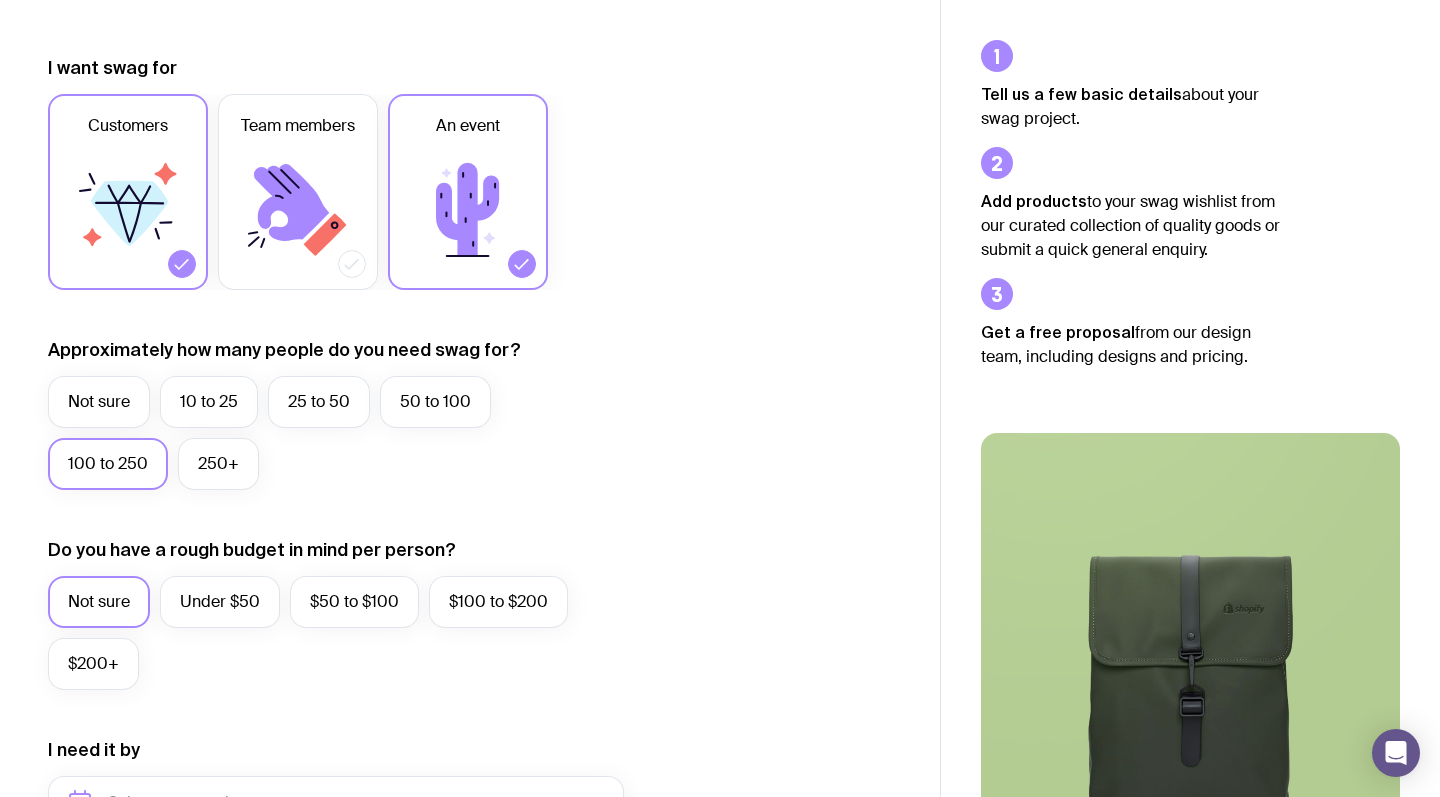 scroll, scrollTop: 253, scrollLeft: 0, axis: vertical 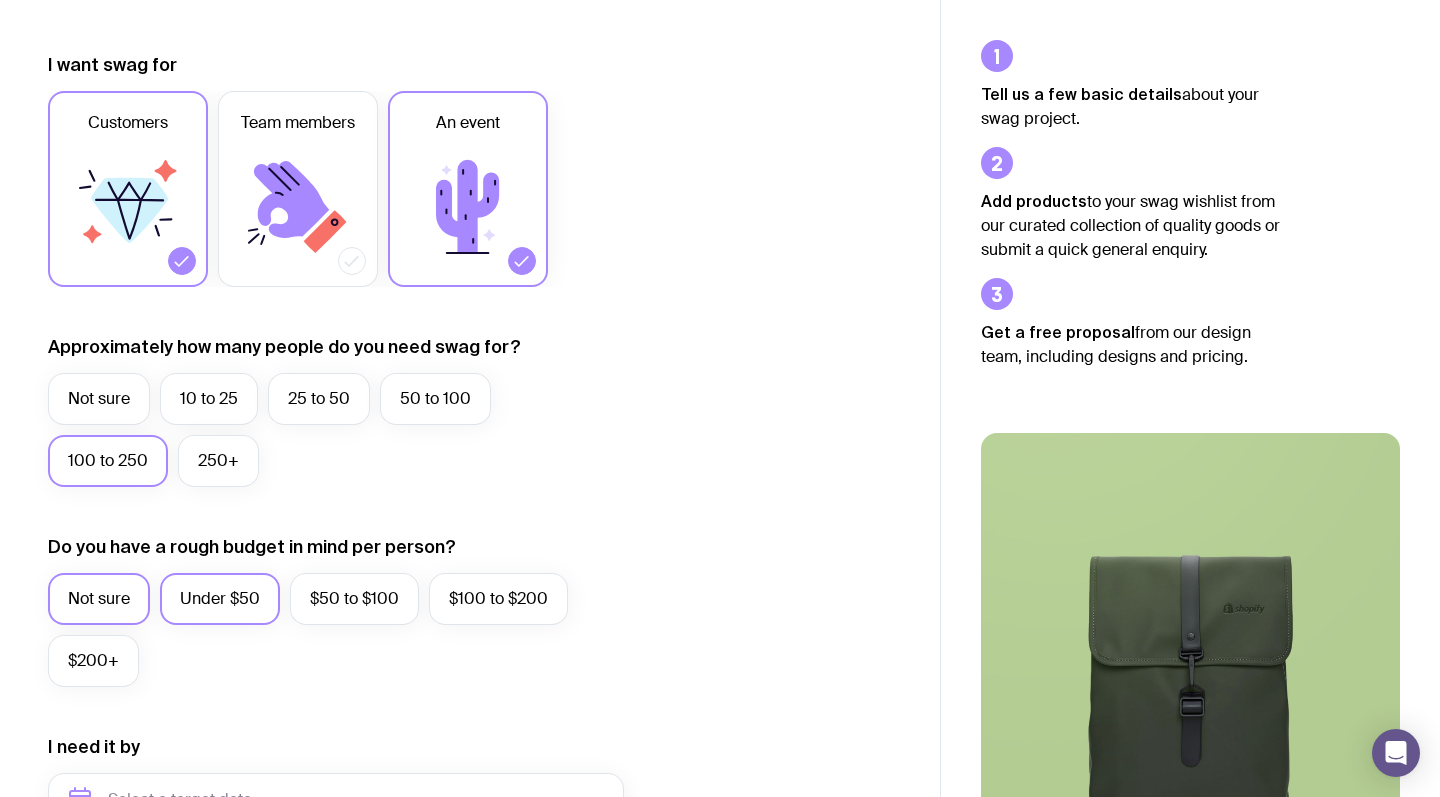 click on "Under $50" at bounding box center (220, 599) 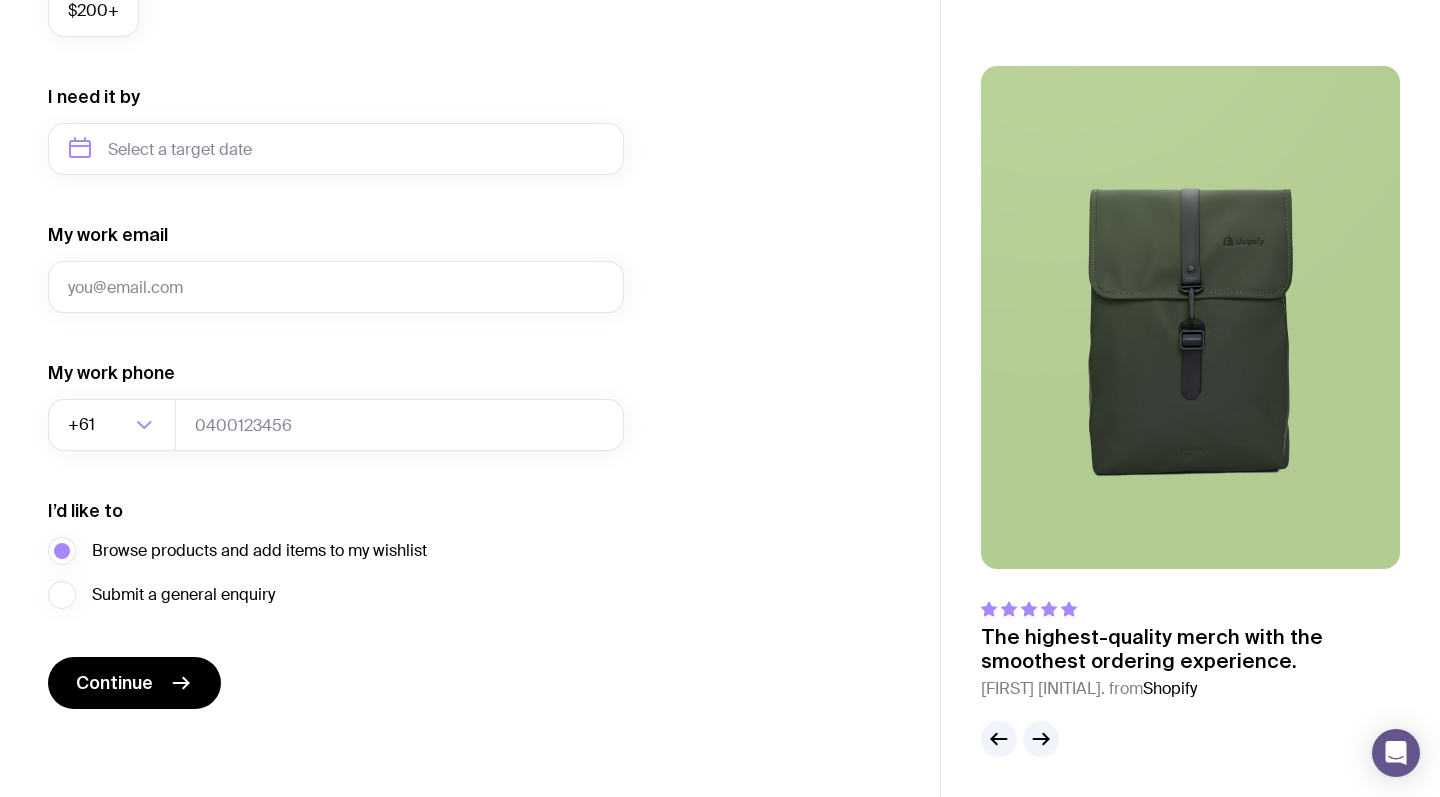 scroll, scrollTop: 903, scrollLeft: 0, axis: vertical 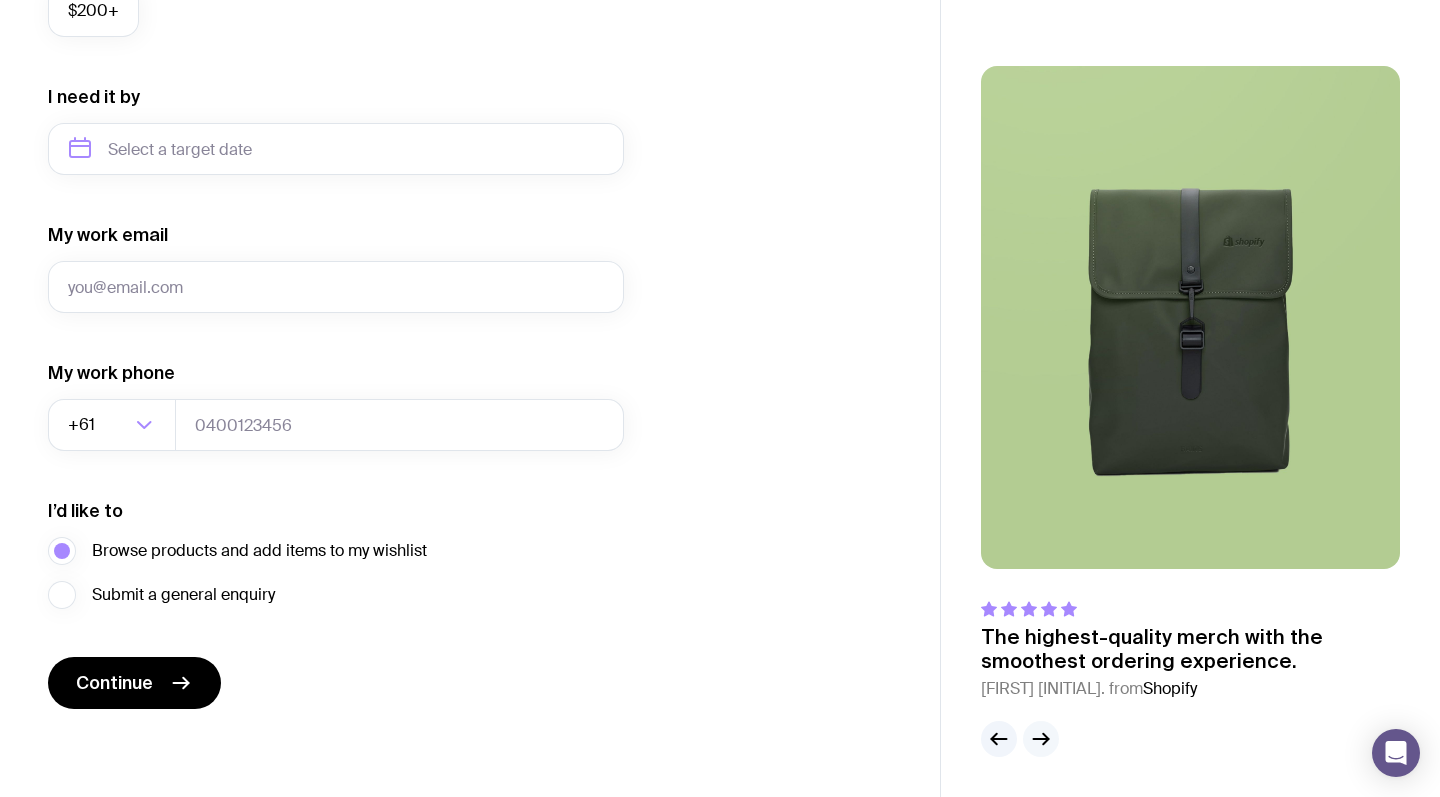click at bounding box center [1041, 739] 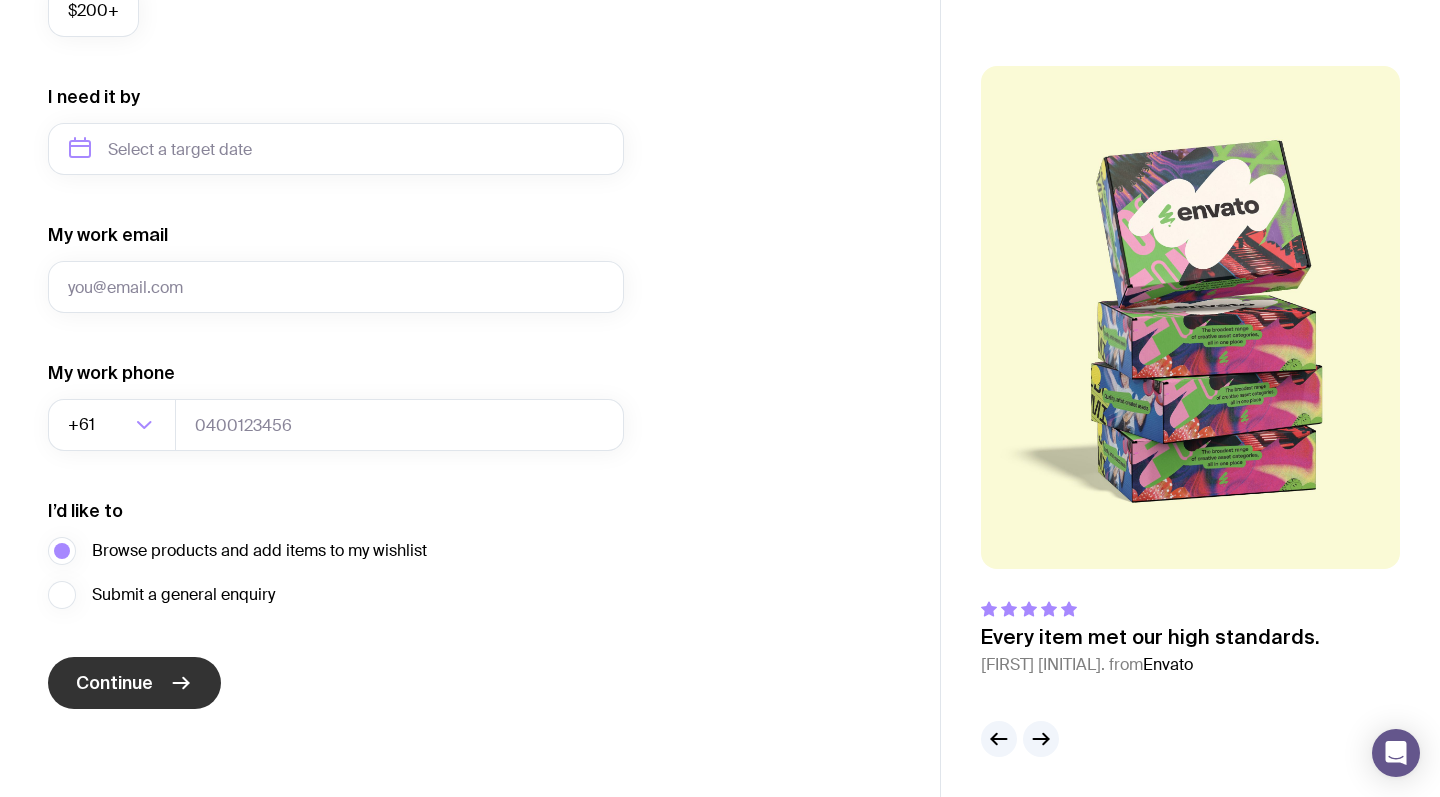click on "Continue" at bounding box center [134, 683] 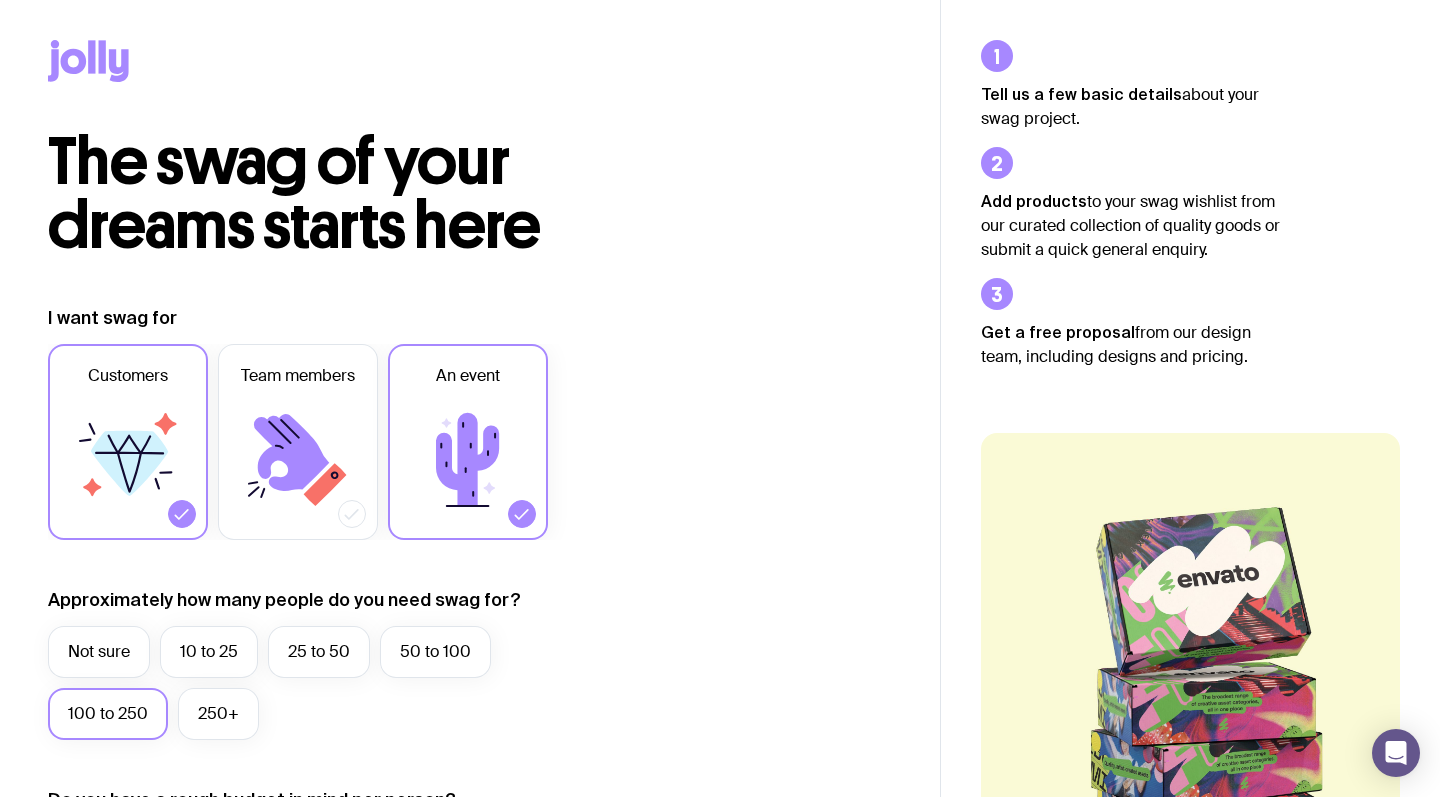 scroll, scrollTop: 0, scrollLeft: 0, axis: both 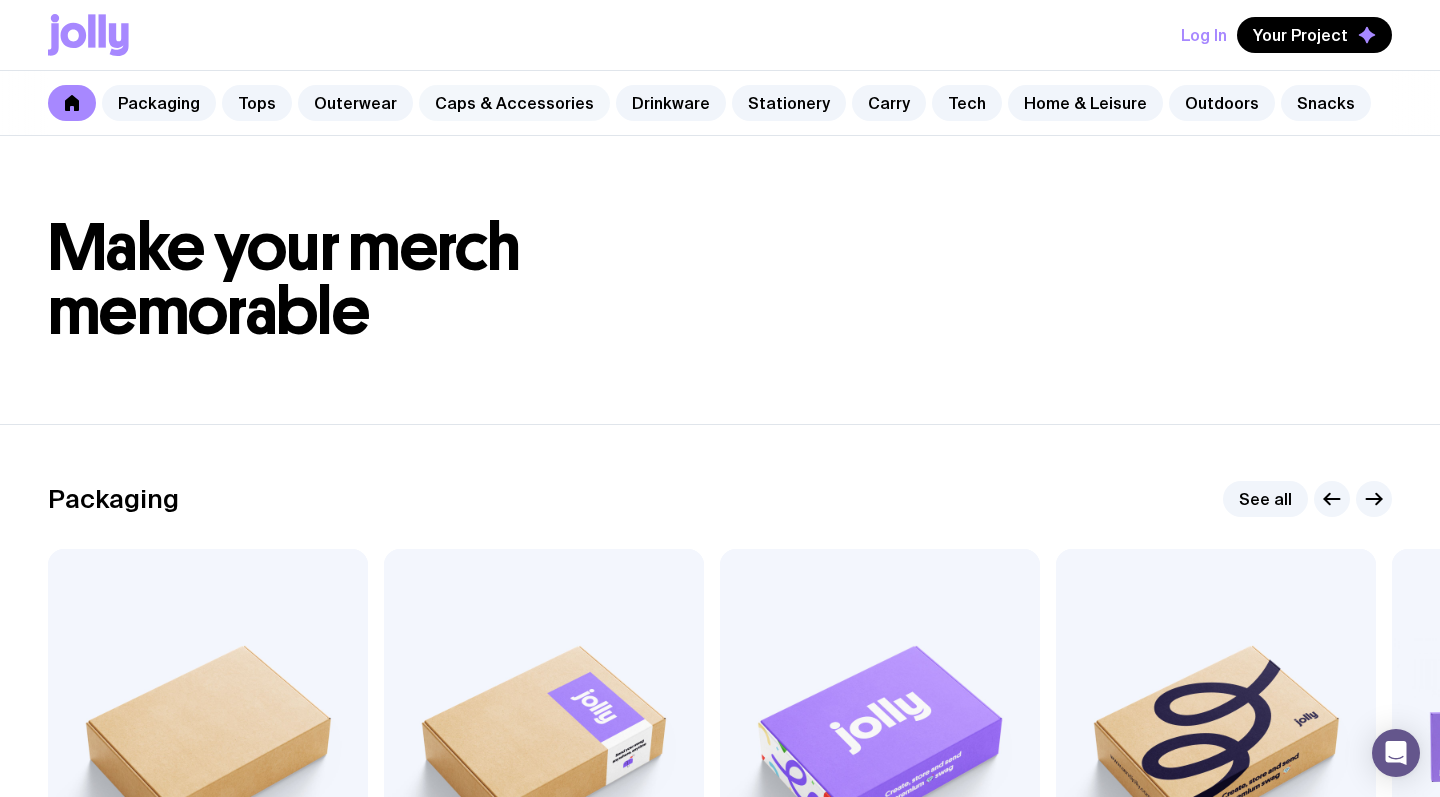 click on "Caps & Accessories" 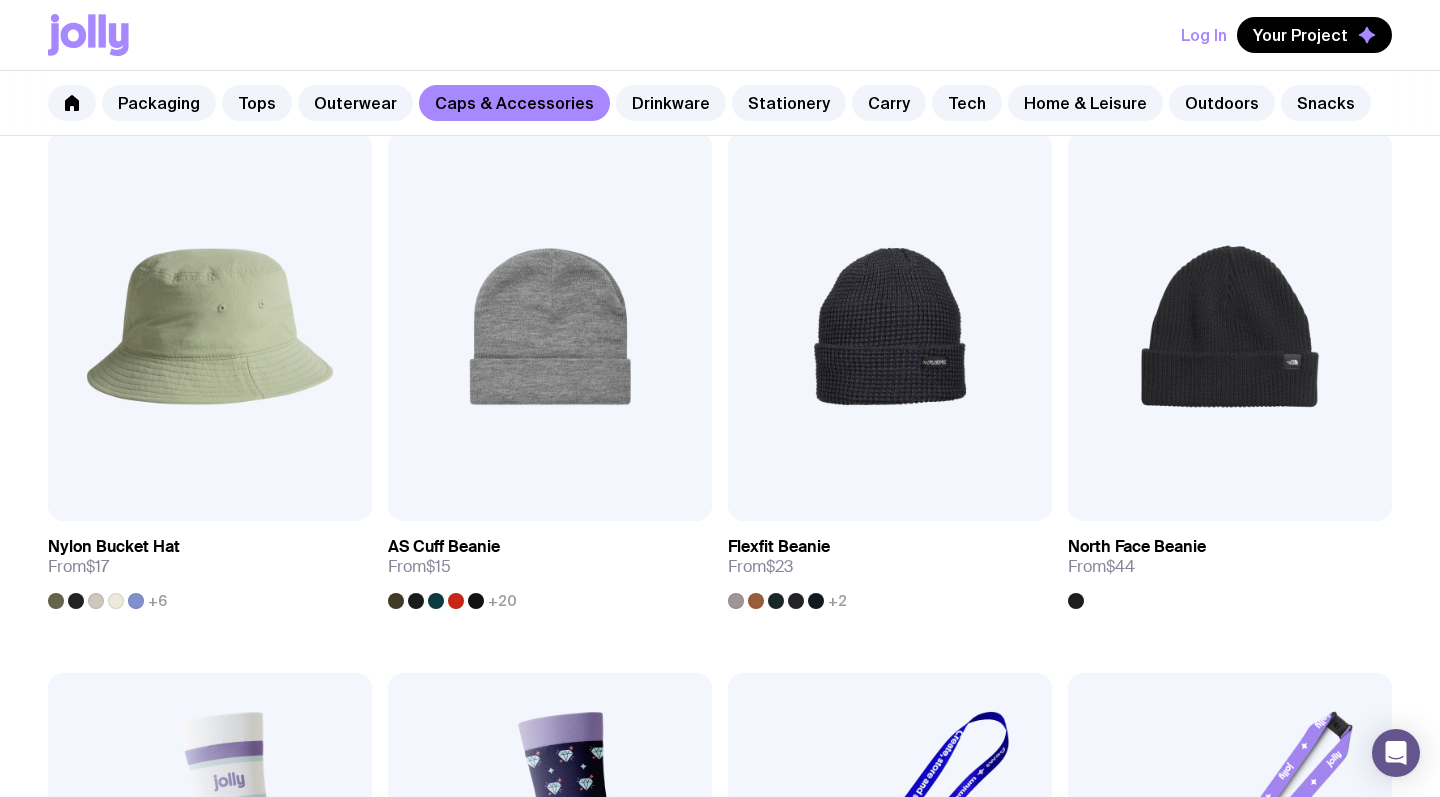 scroll, scrollTop: 2012, scrollLeft: 0, axis: vertical 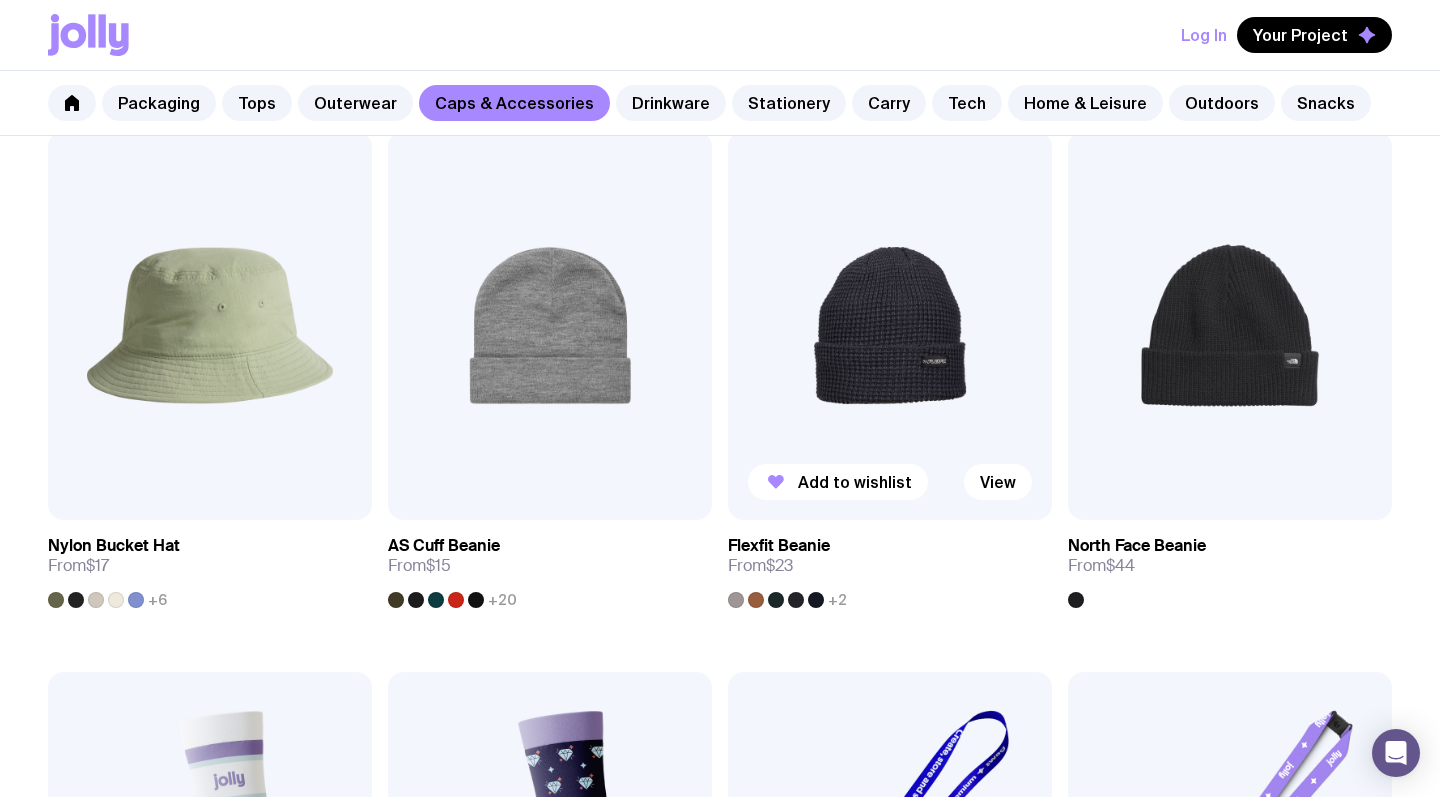 click at bounding box center (890, 325) 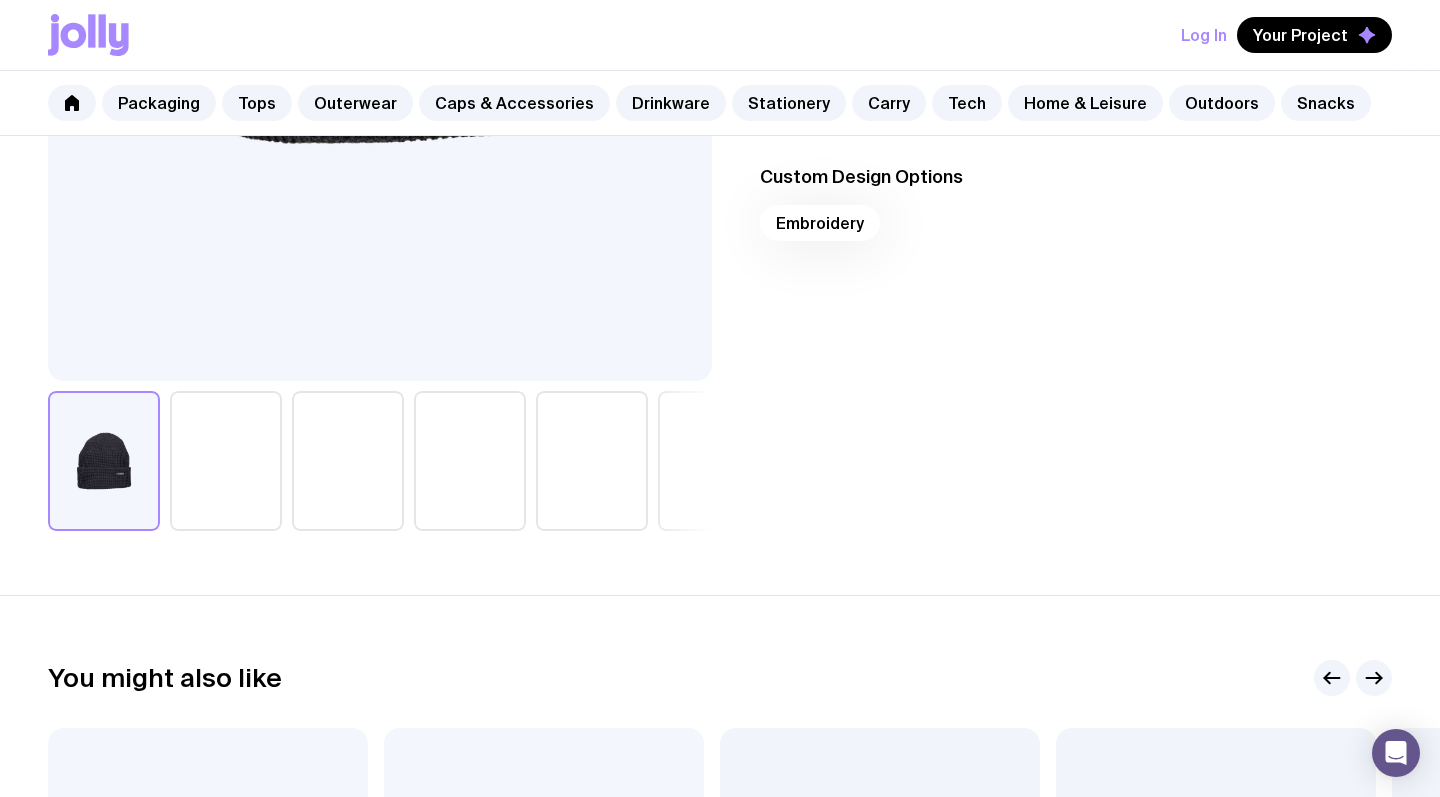 scroll, scrollTop: 588, scrollLeft: 0, axis: vertical 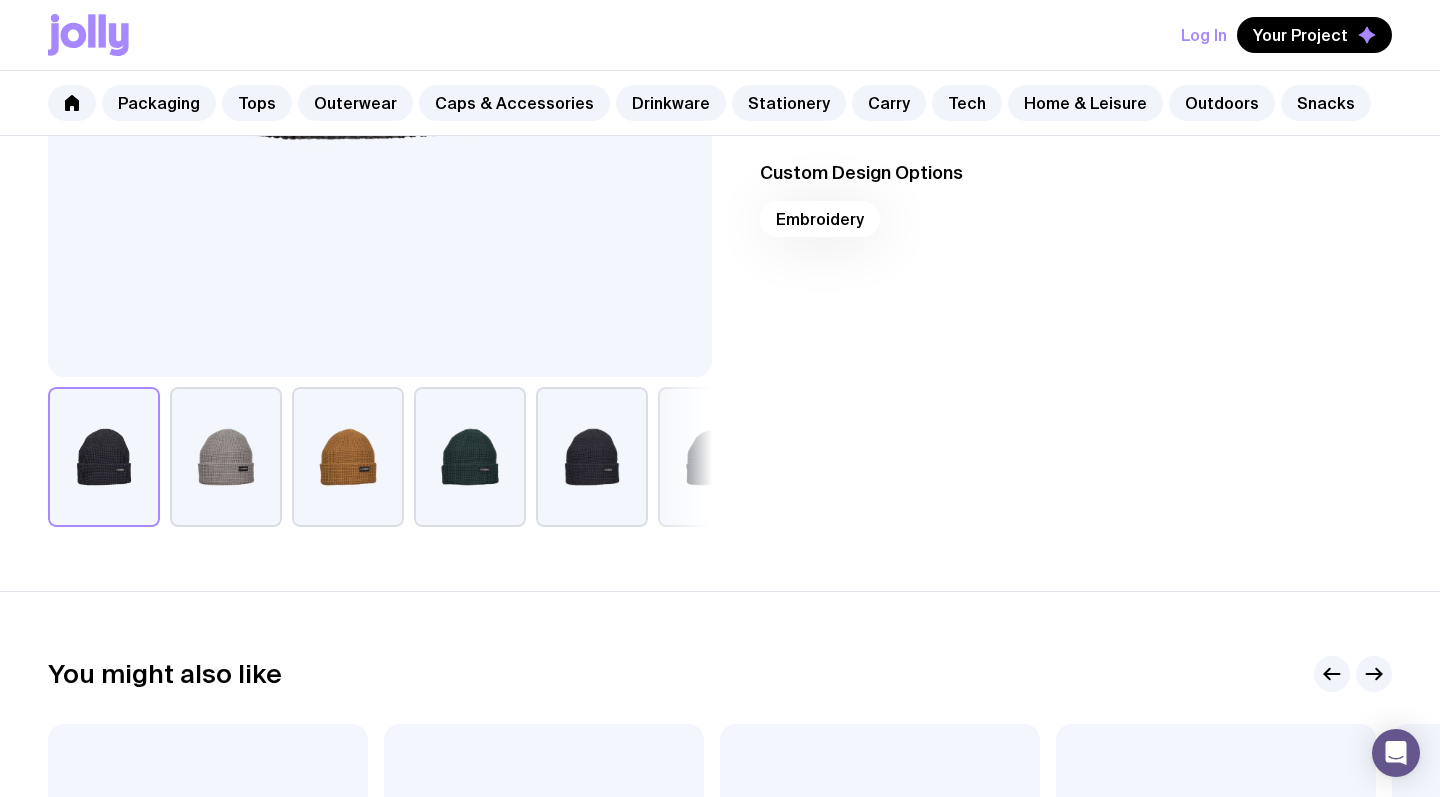 click at bounding box center (348, 457) 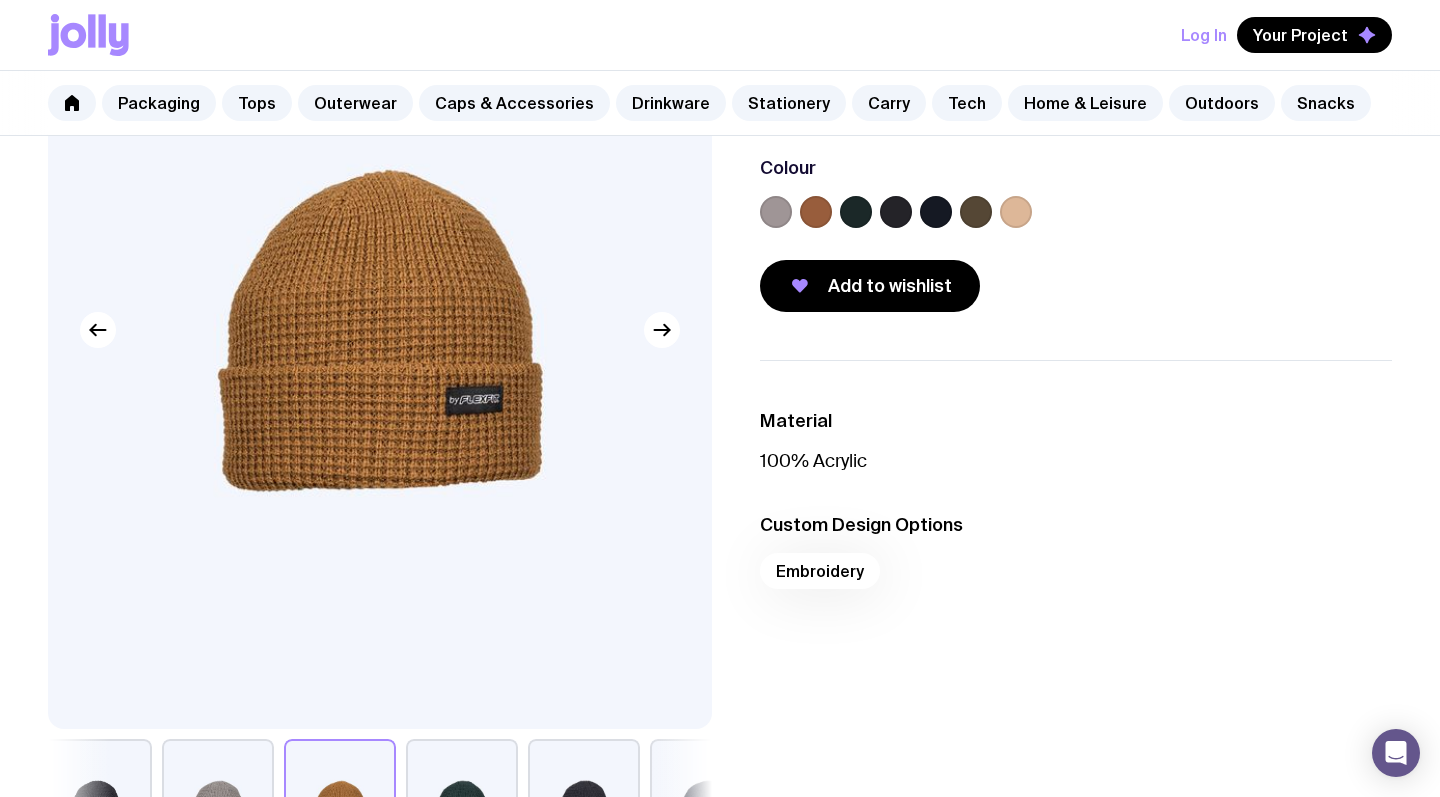 scroll, scrollTop: 235, scrollLeft: 0, axis: vertical 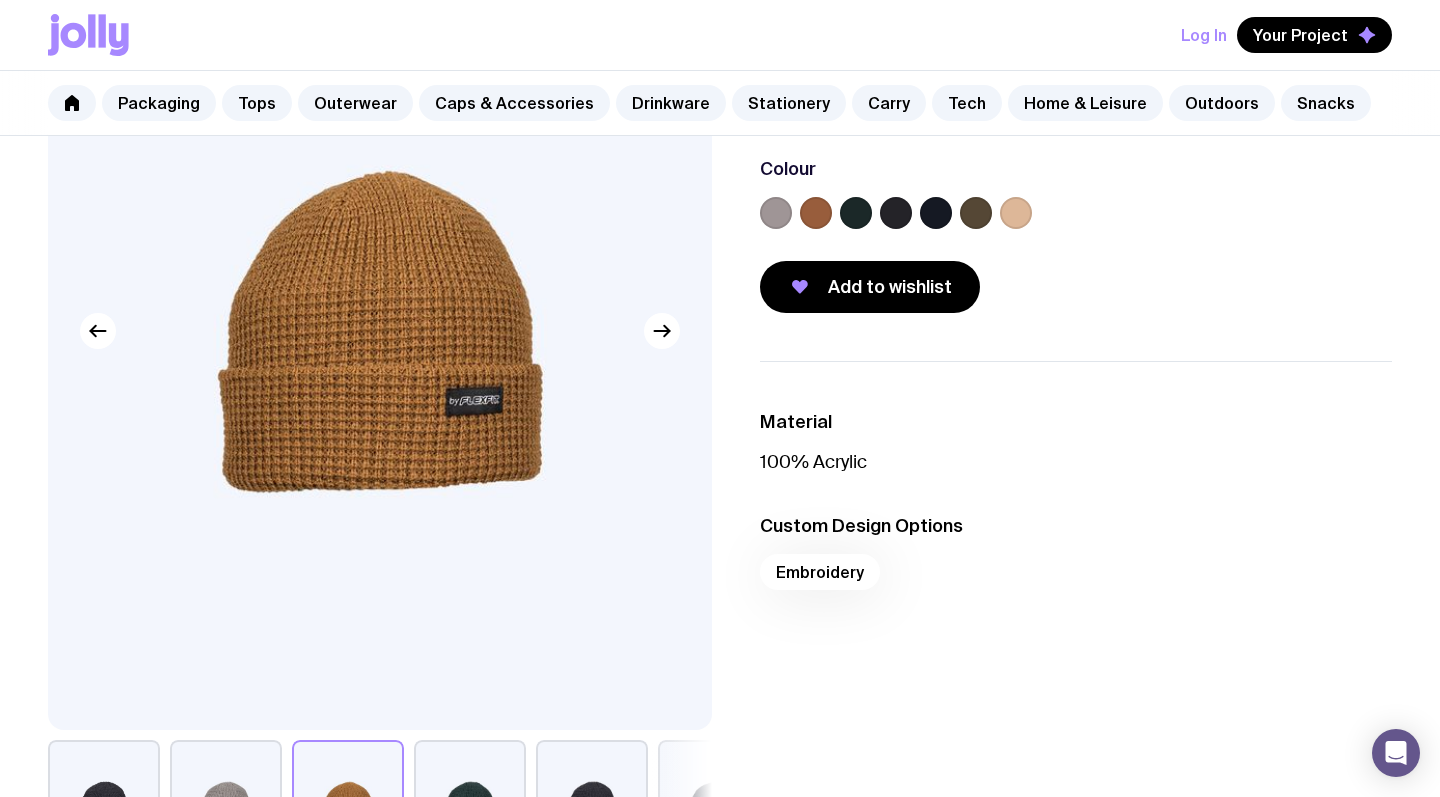 click 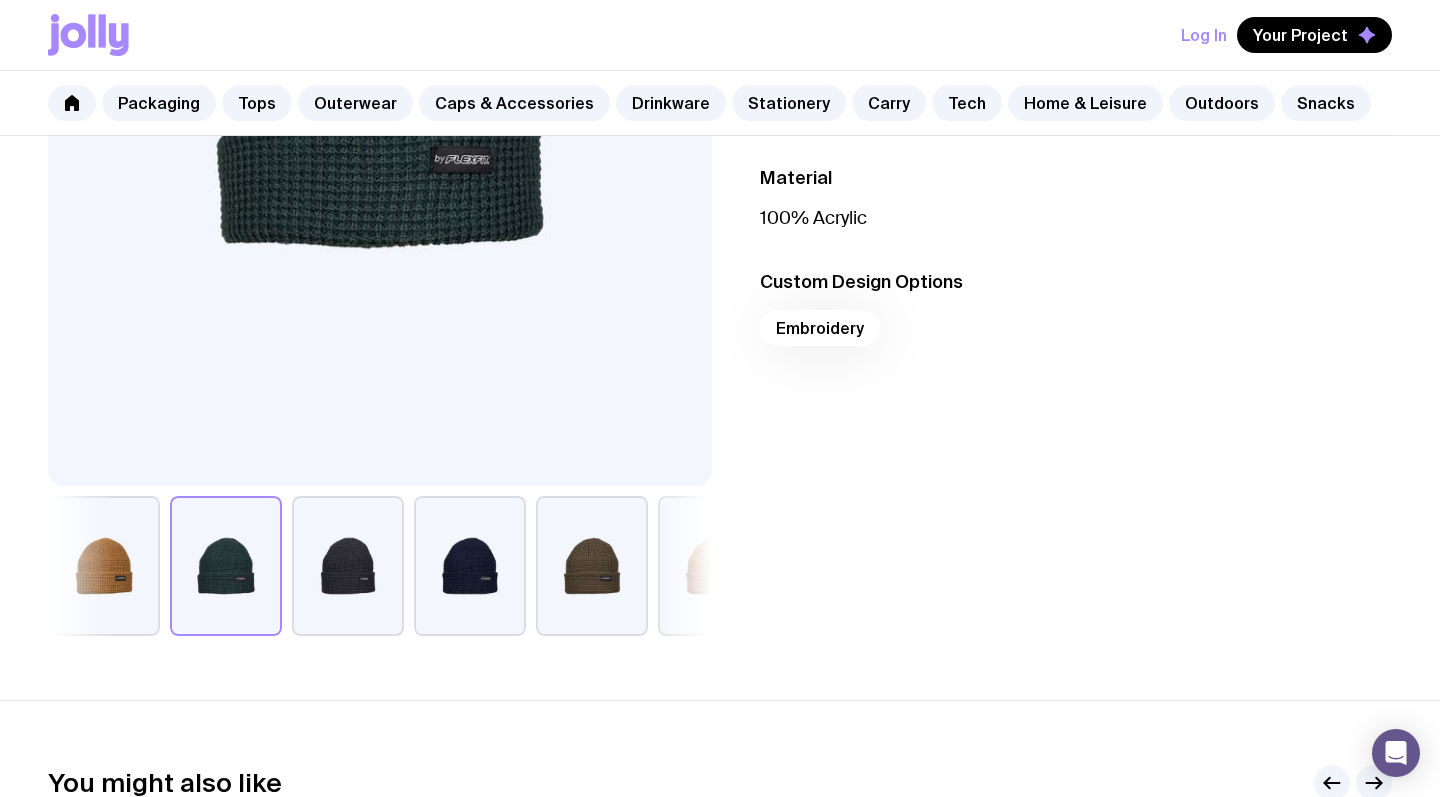 scroll, scrollTop: 510, scrollLeft: 0, axis: vertical 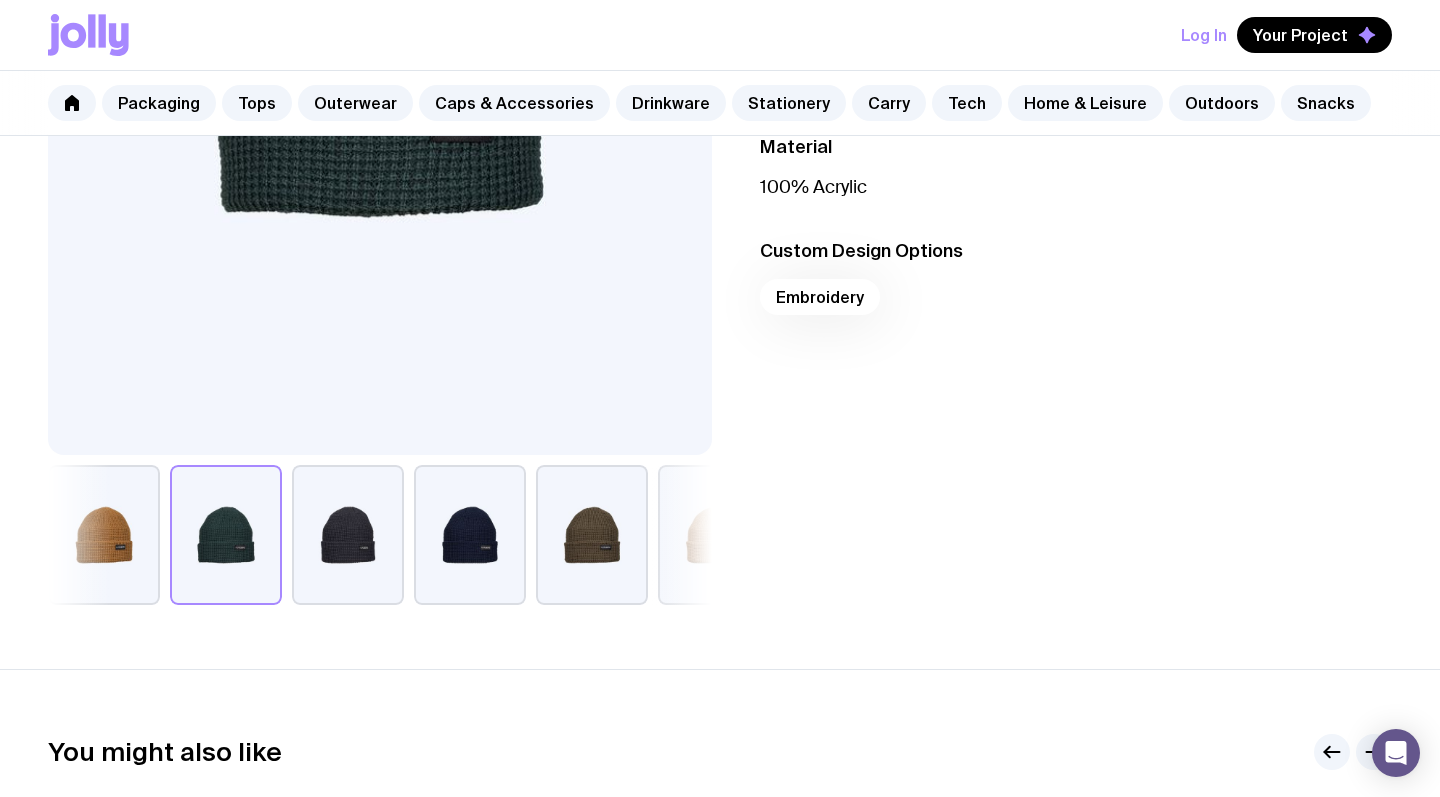 click at bounding box center (104, 535) 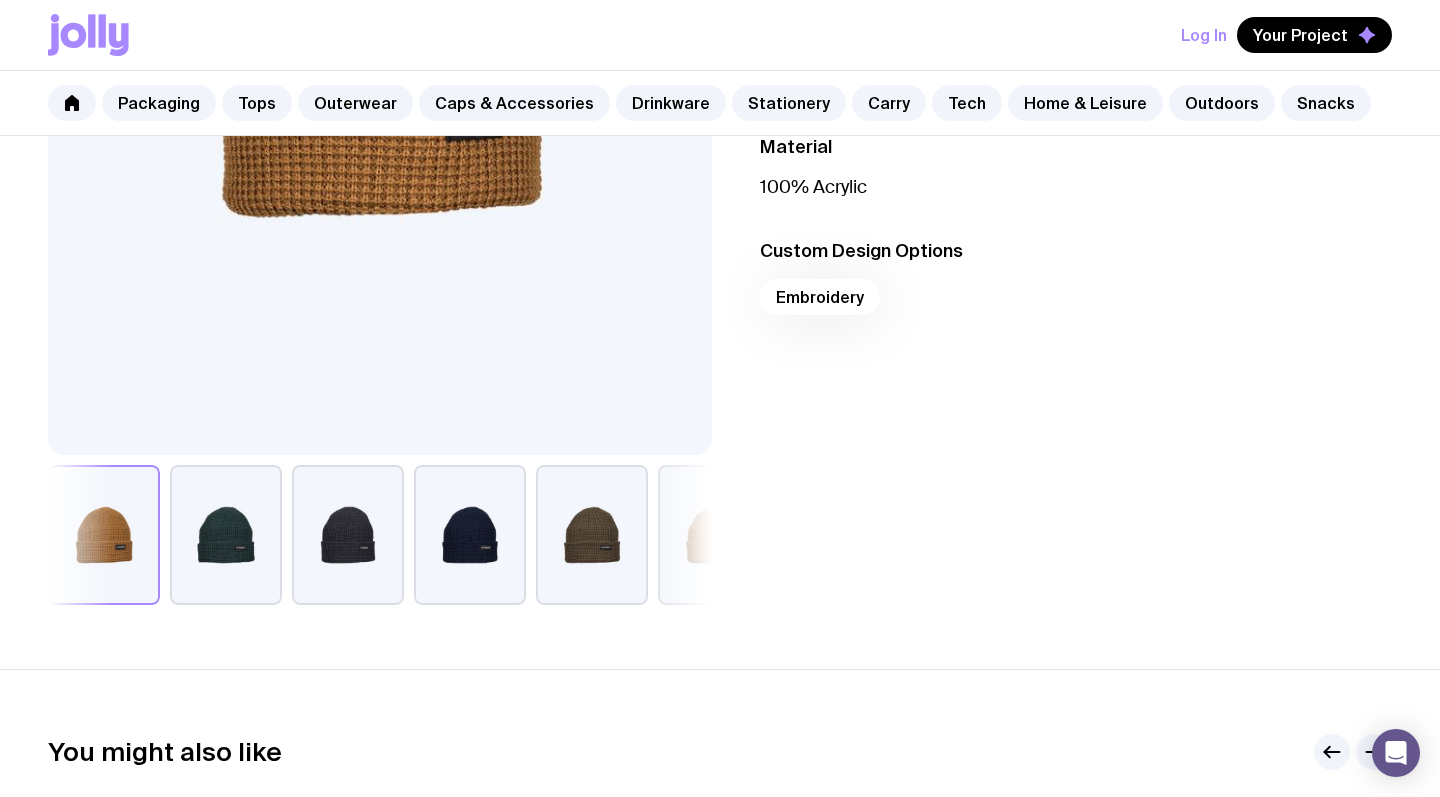 click at bounding box center [348, 535] 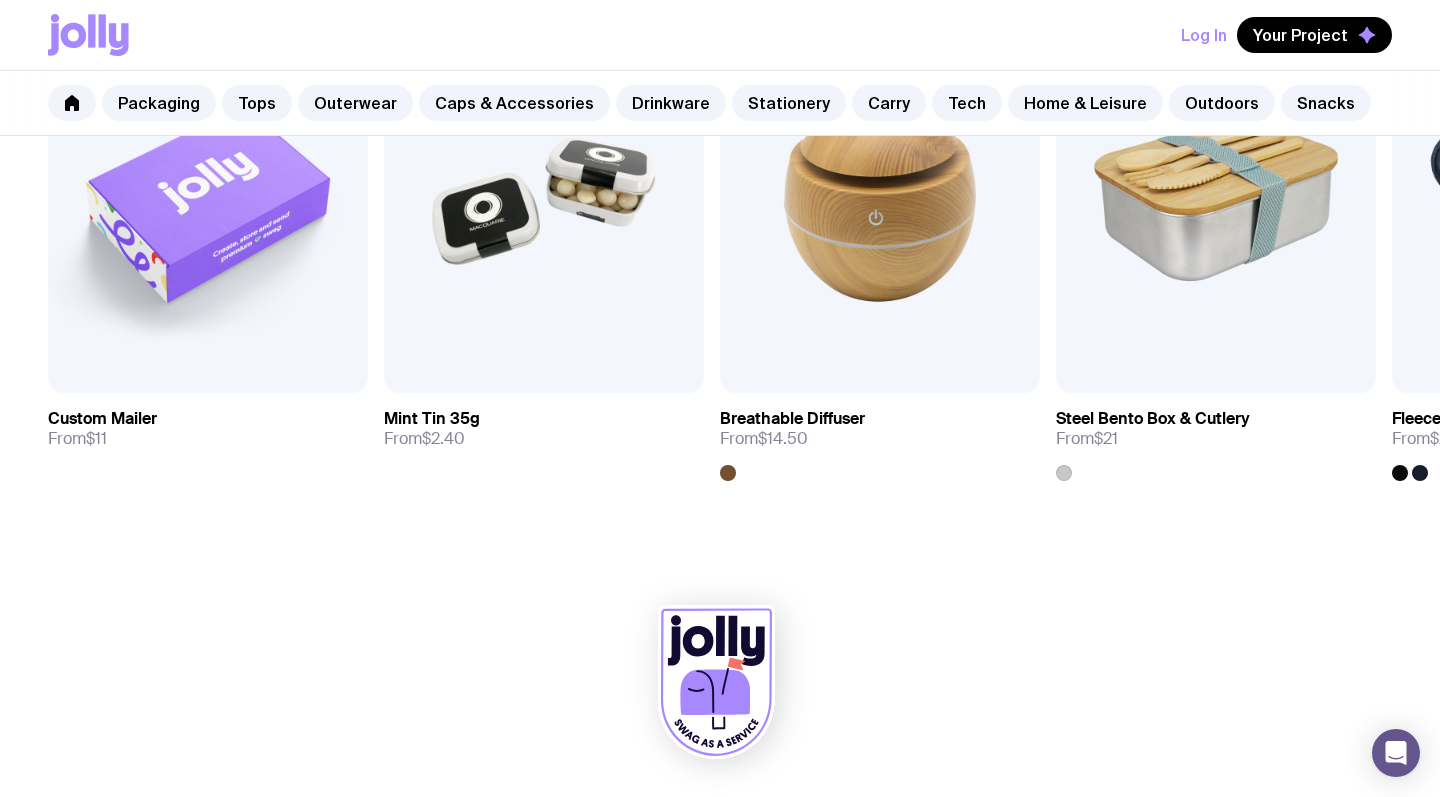 scroll, scrollTop: 1303, scrollLeft: 0, axis: vertical 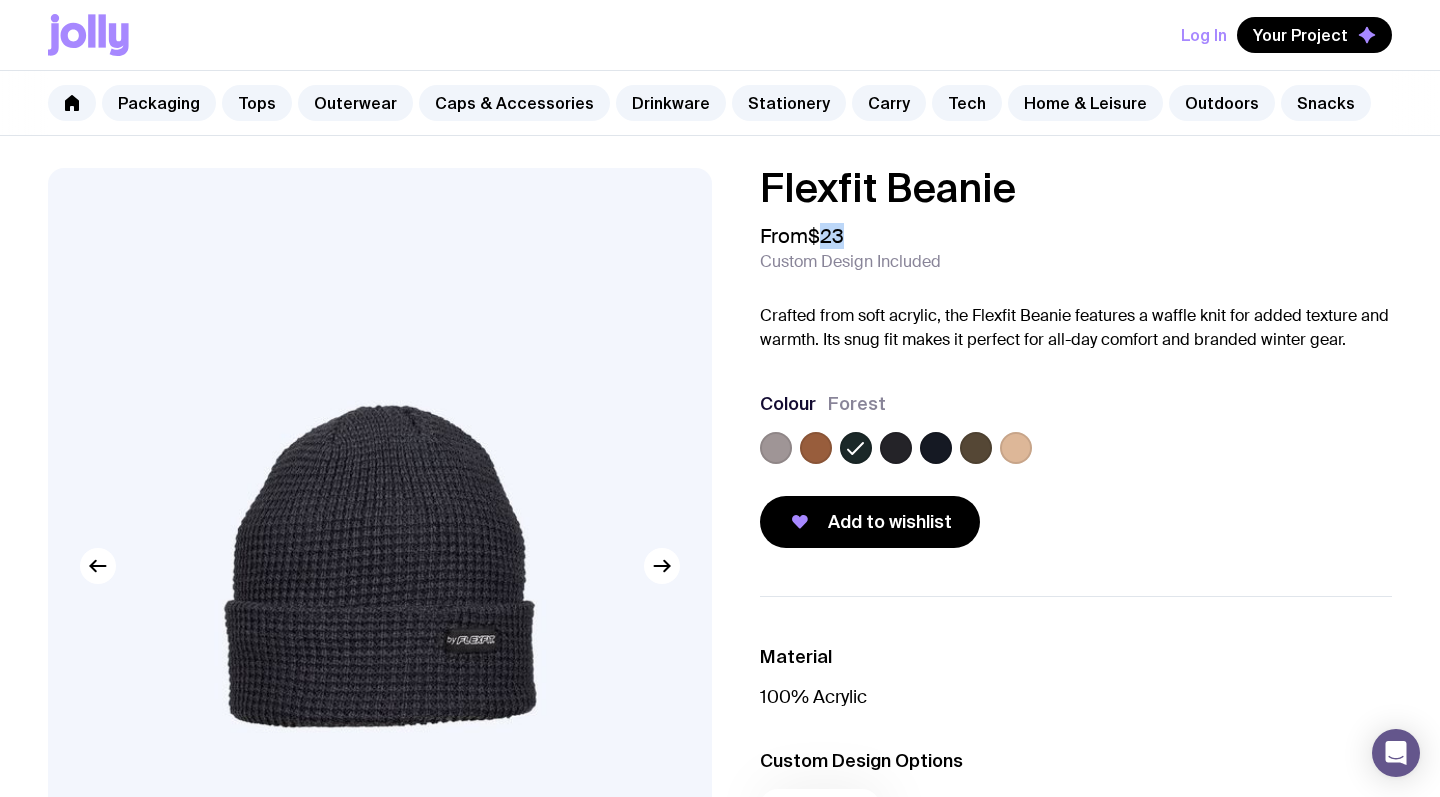drag, startPoint x: 847, startPoint y: 236, endPoint x: 820, endPoint y: 233, distance: 27.166155 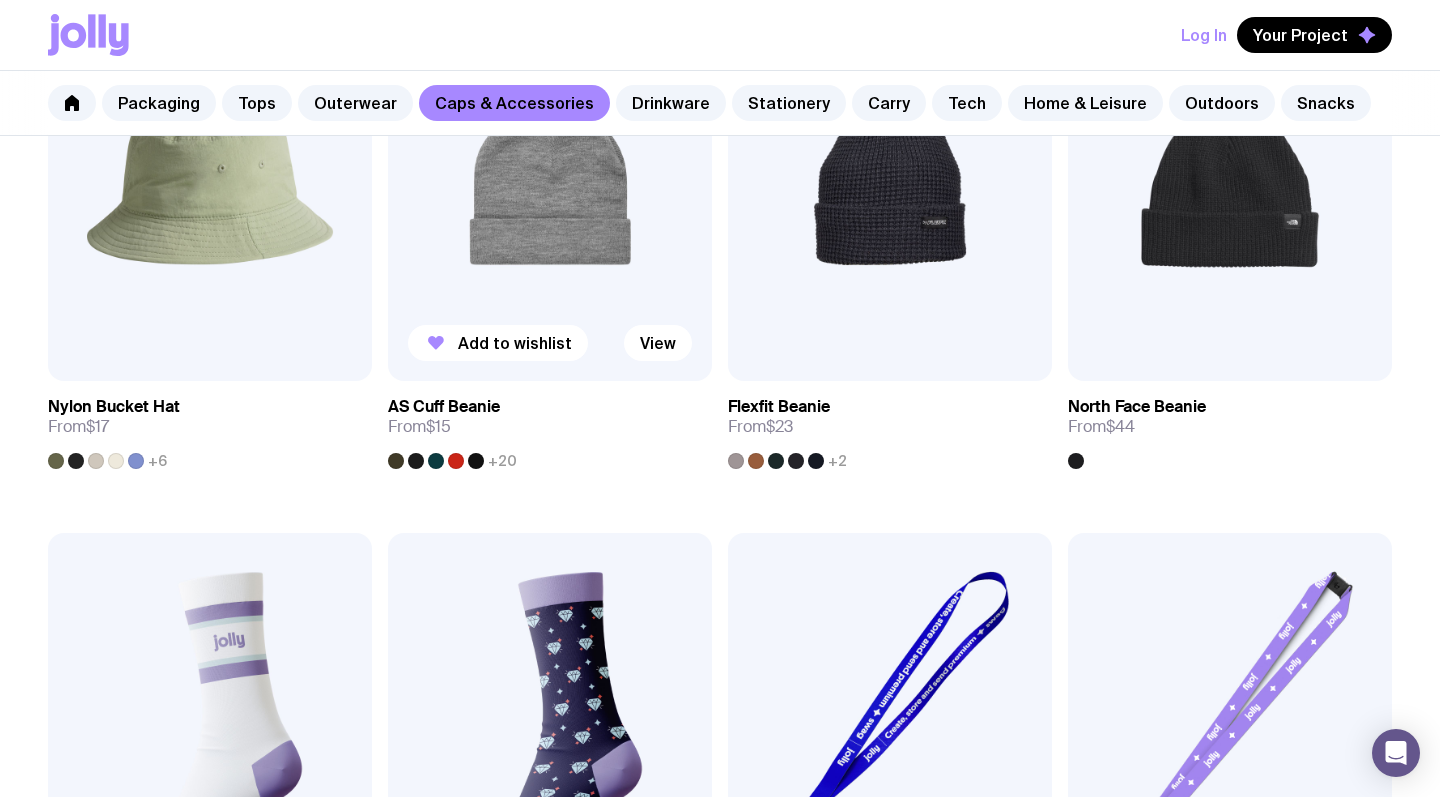scroll, scrollTop: 2152, scrollLeft: 0, axis: vertical 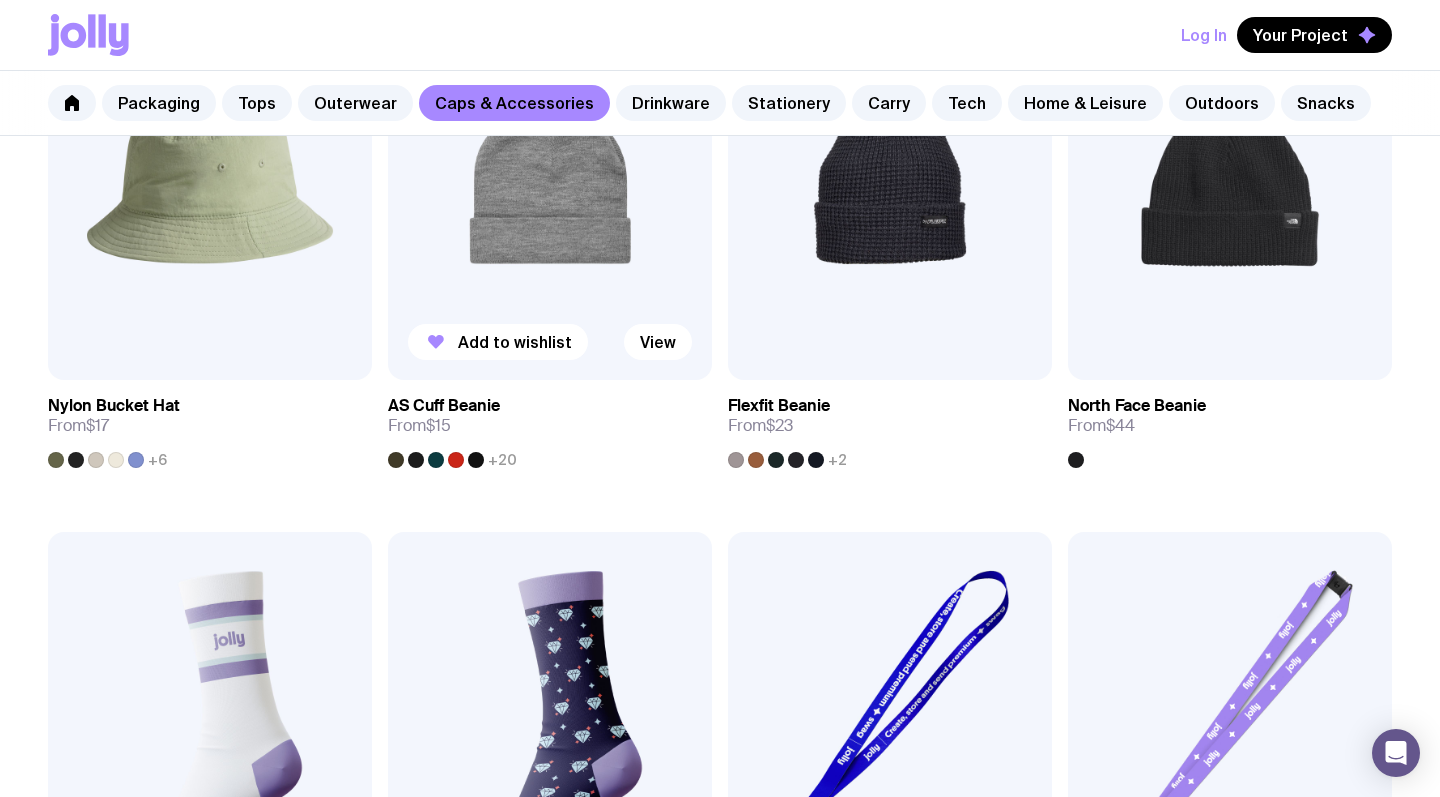 click at bounding box center (550, 185) 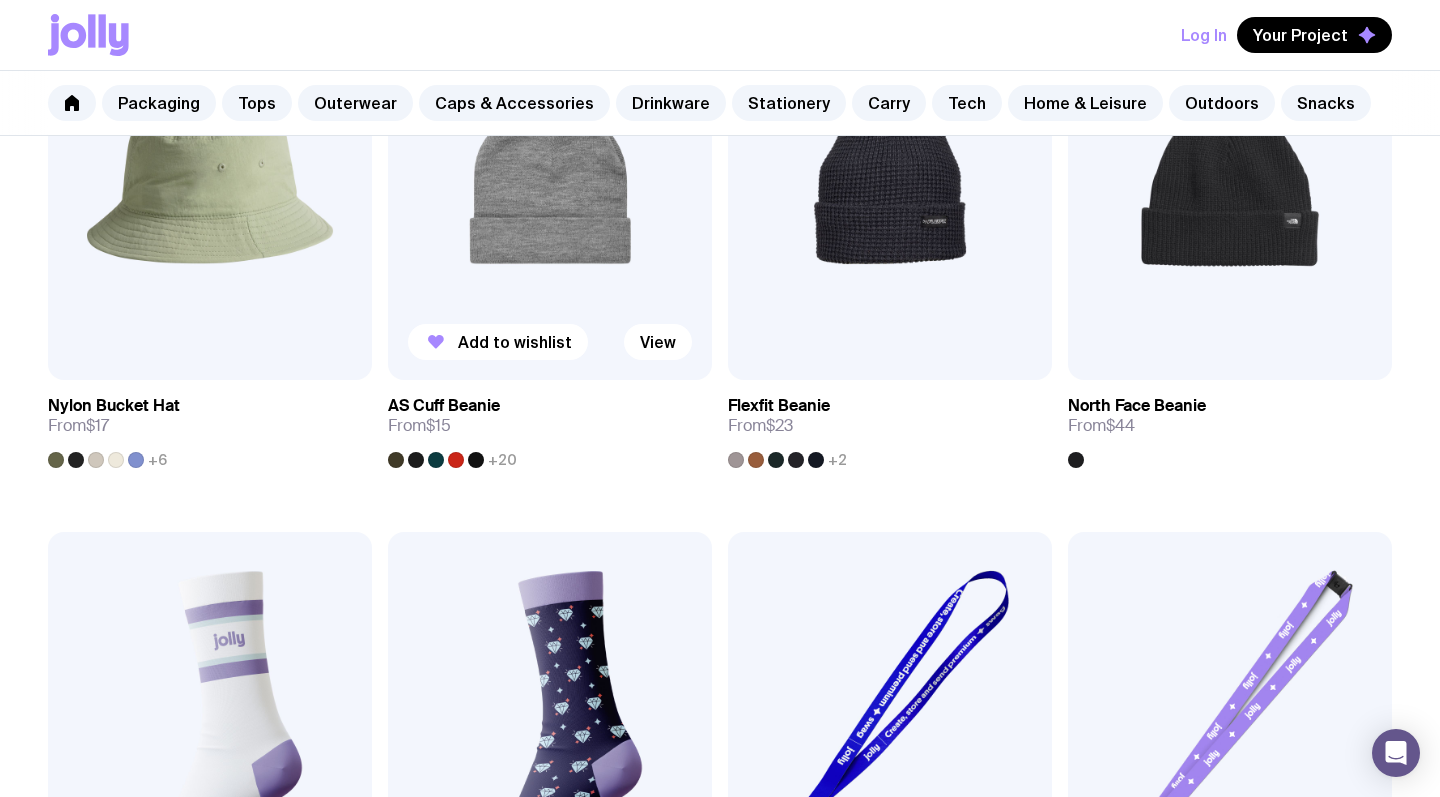 scroll, scrollTop: 0, scrollLeft: 0, axis: both 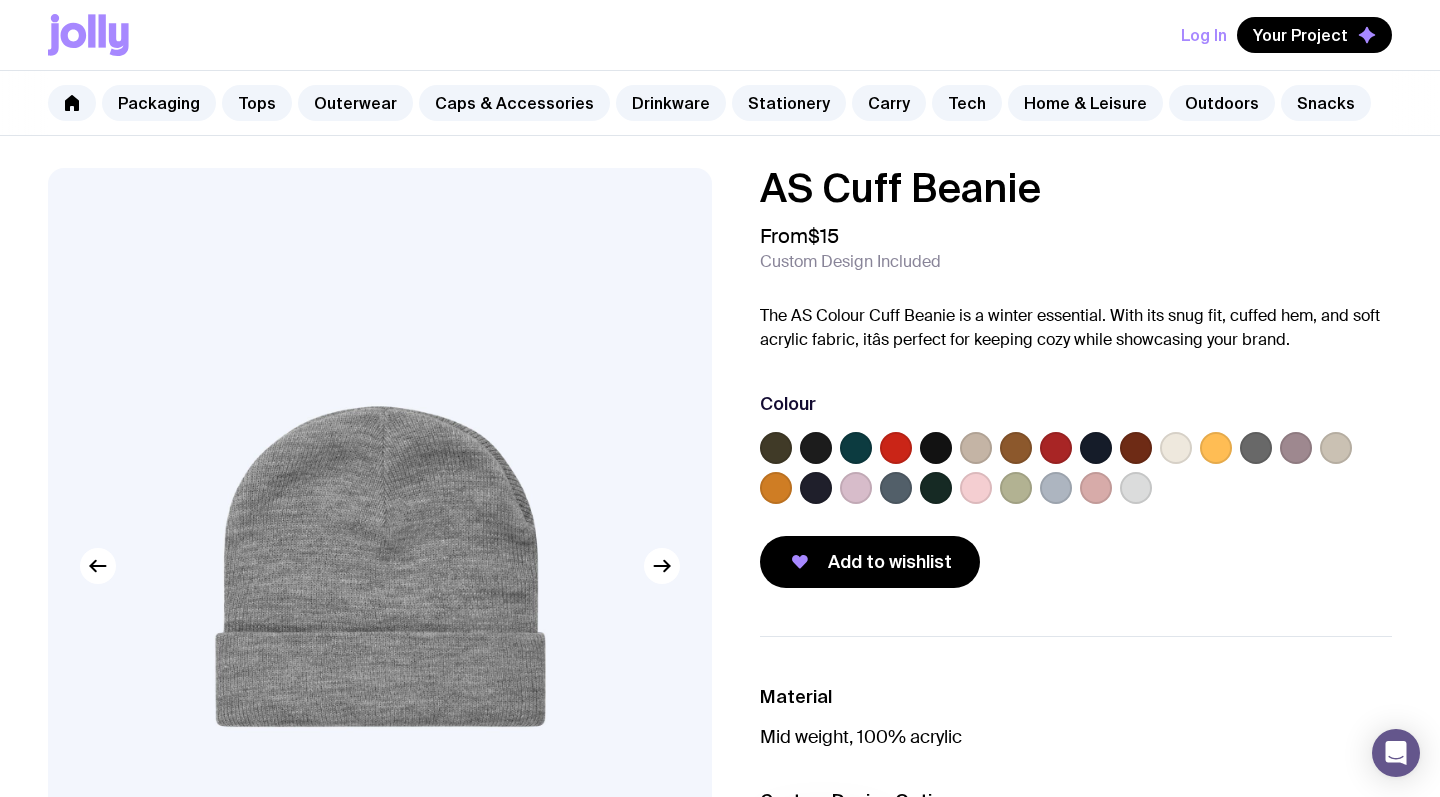 click at bounding box center [380, 566] 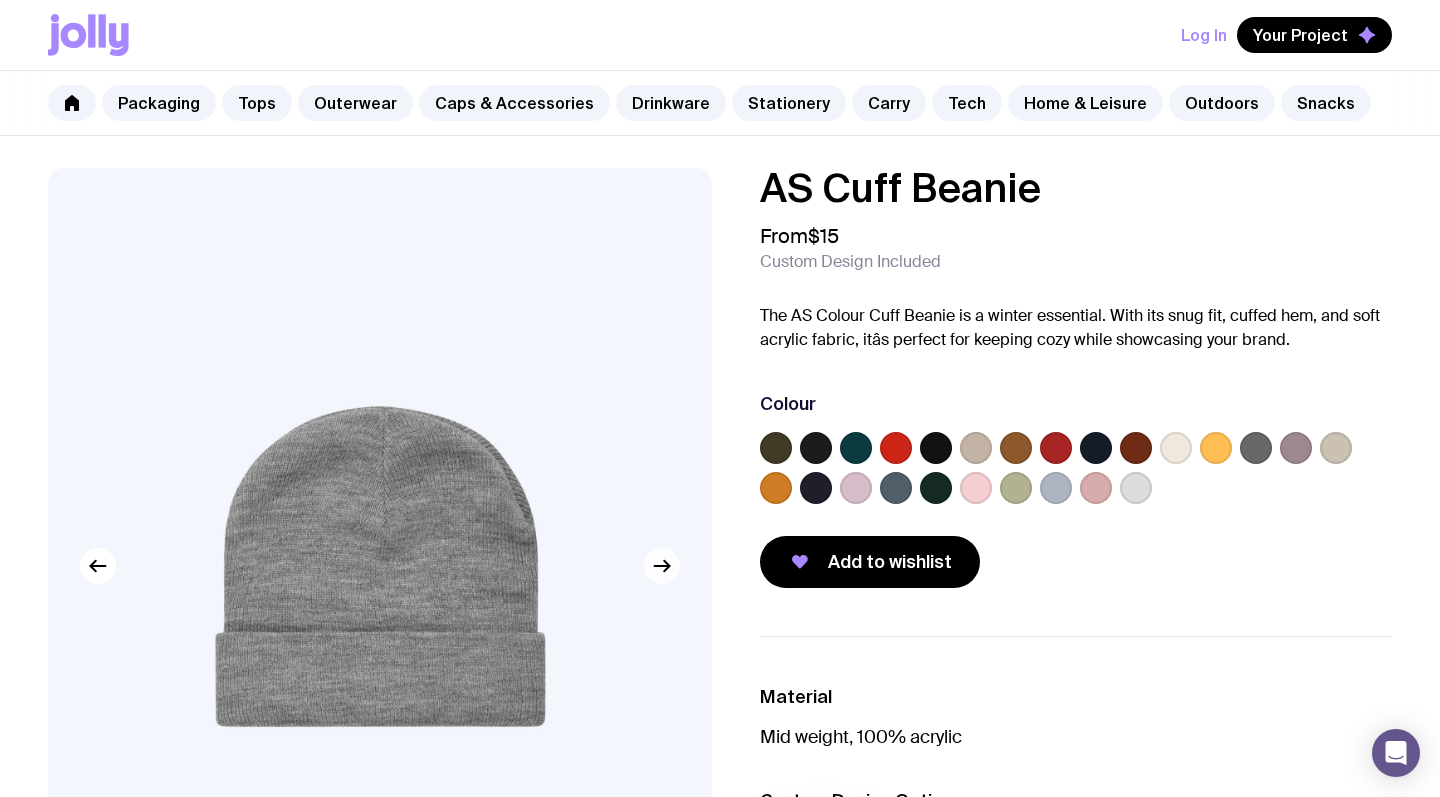 click at bounding box center [662, 566] 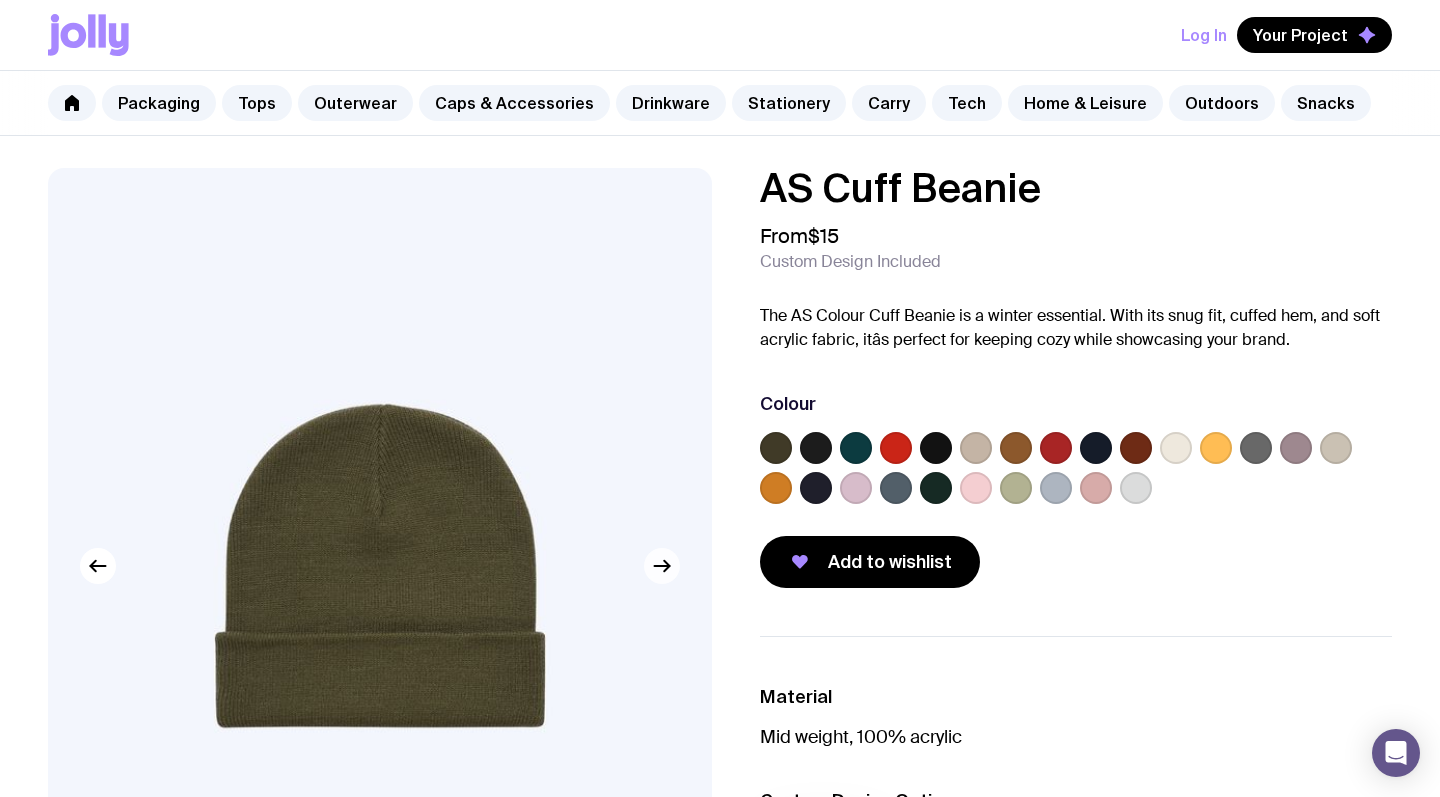 click at bounding box center [662, 566] 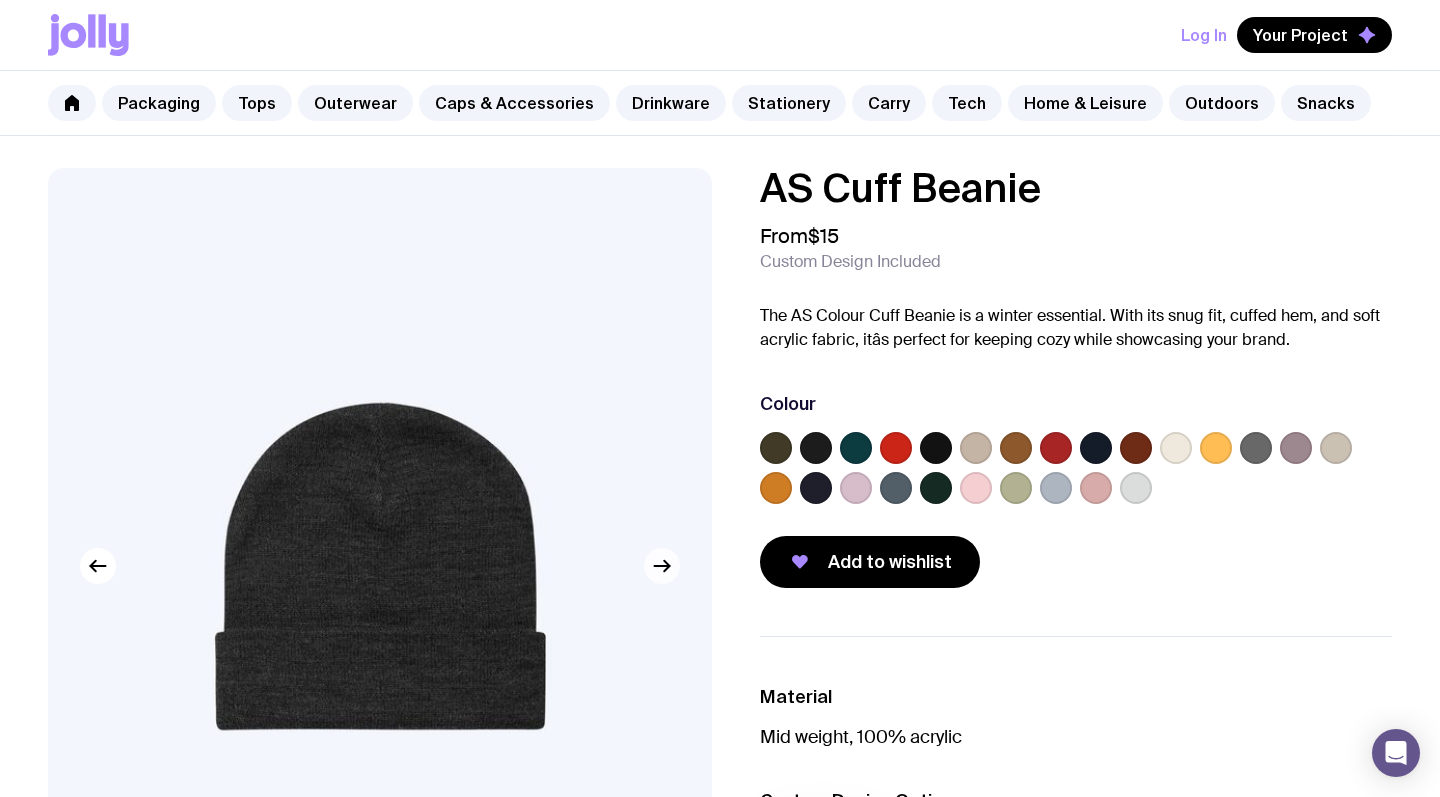 click at bounding box center [662, 566] 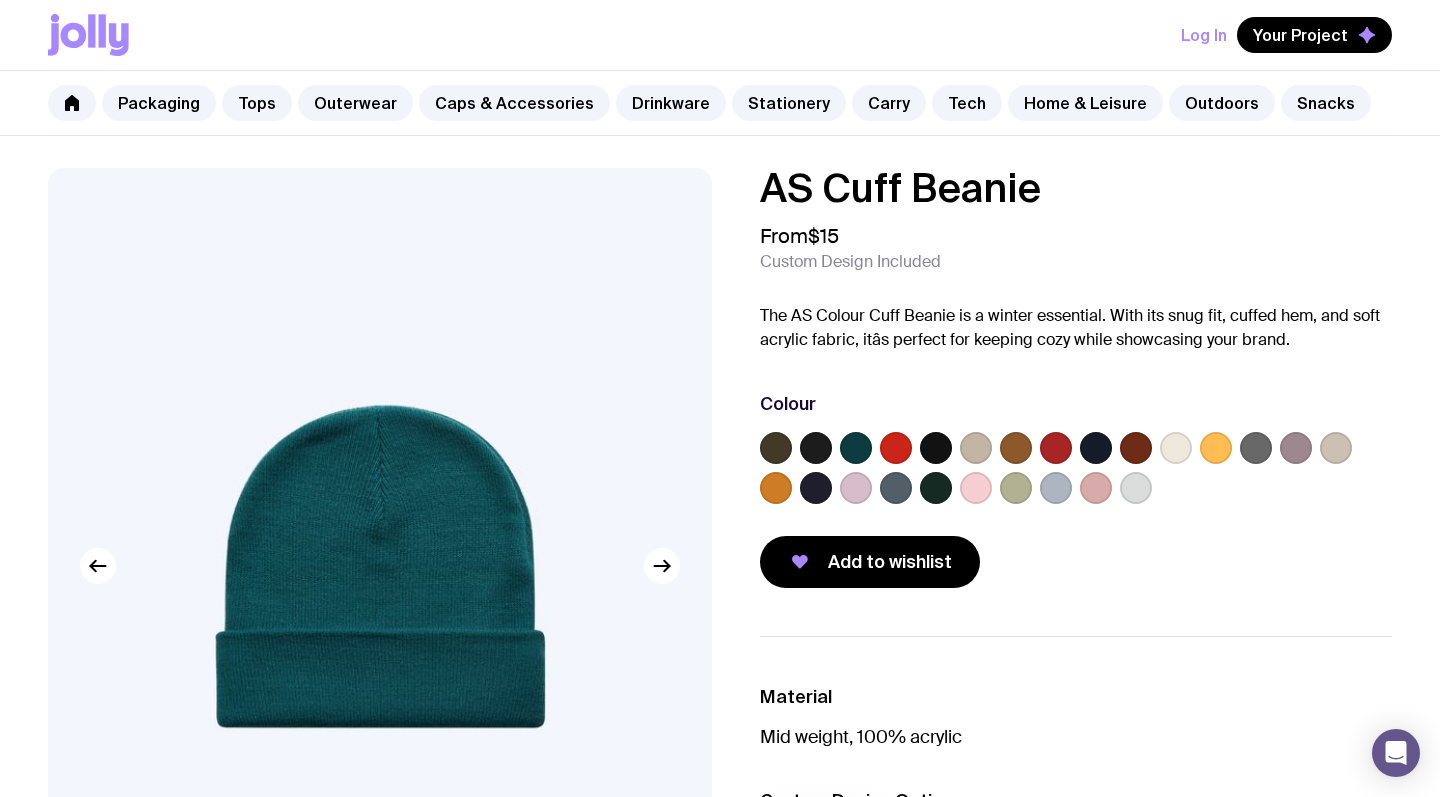 click 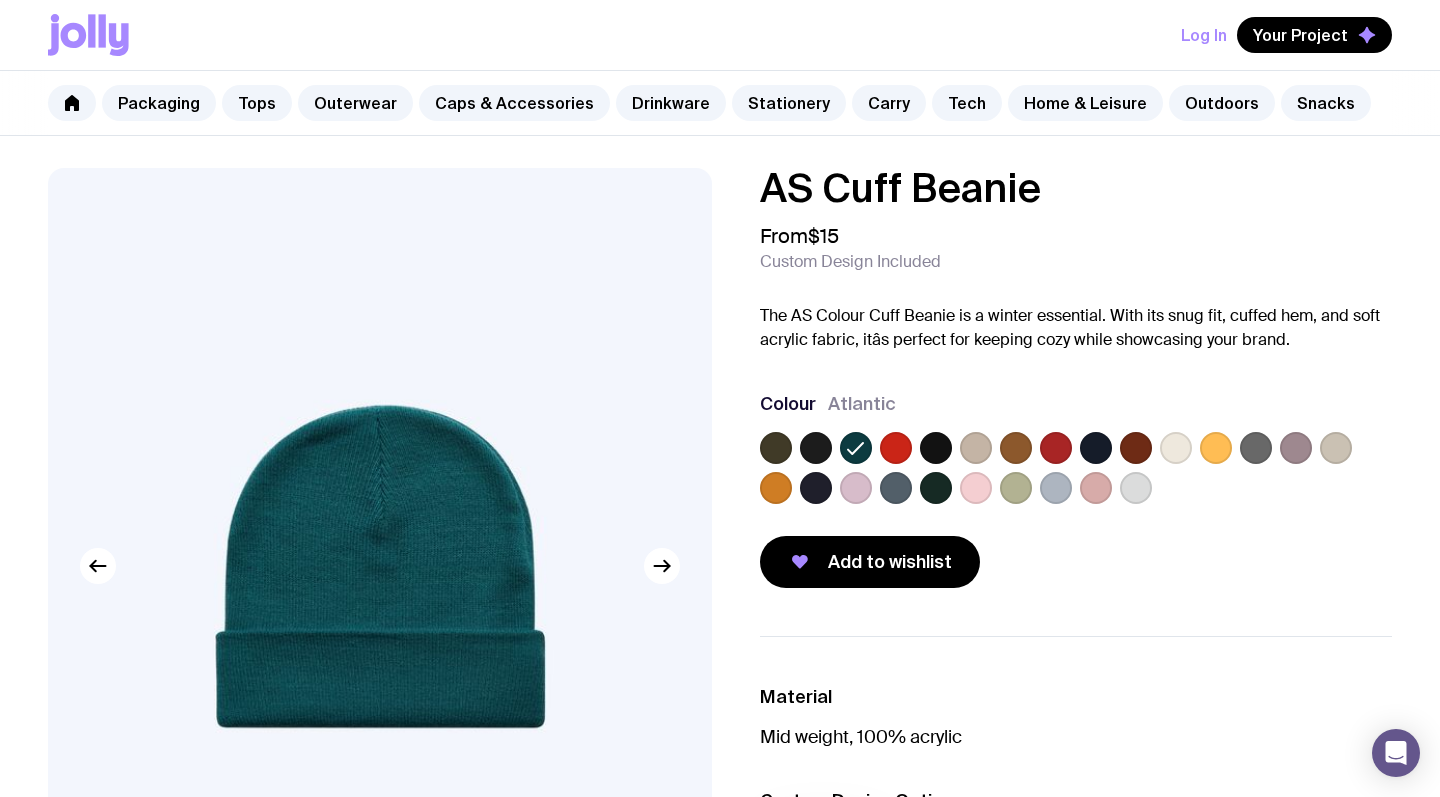 click 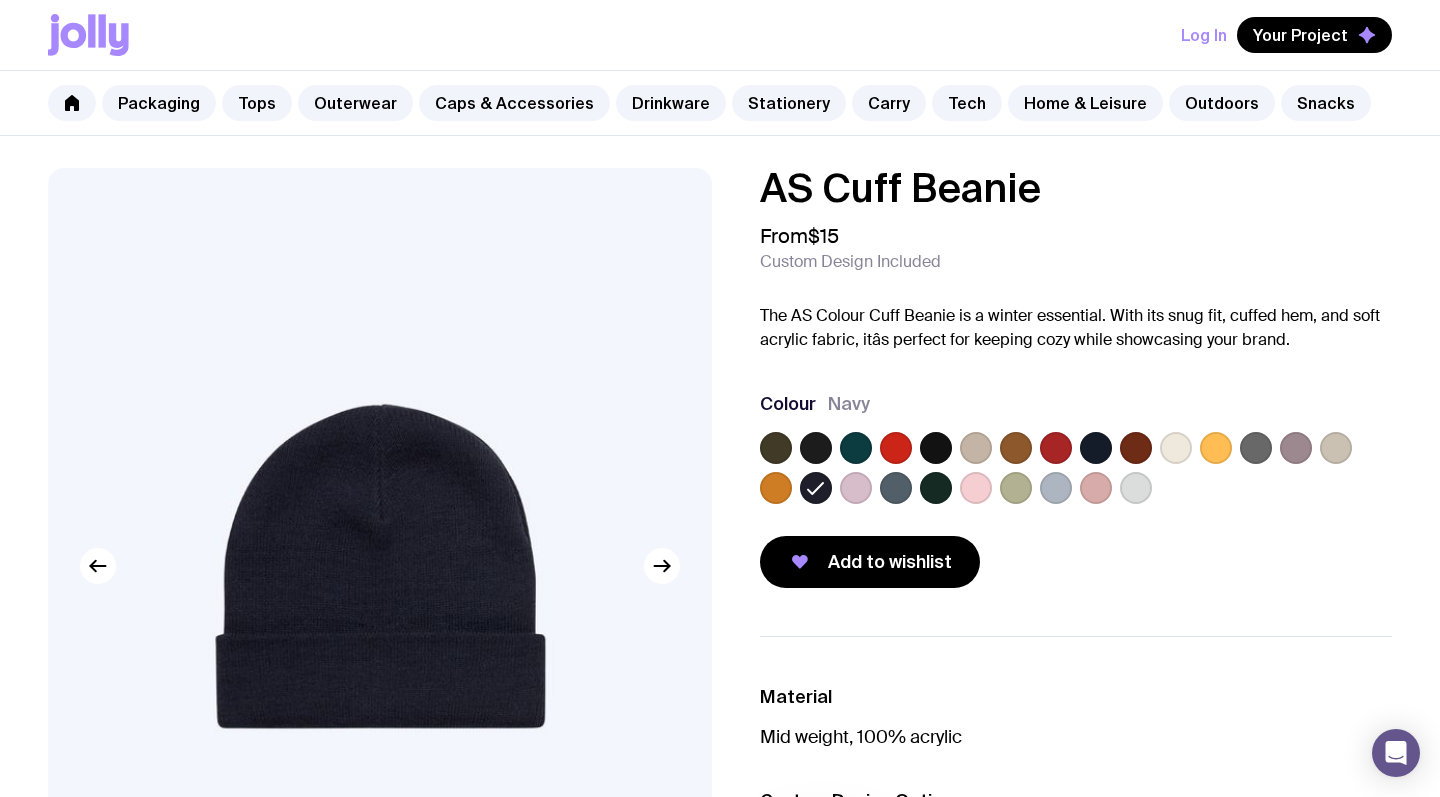 click 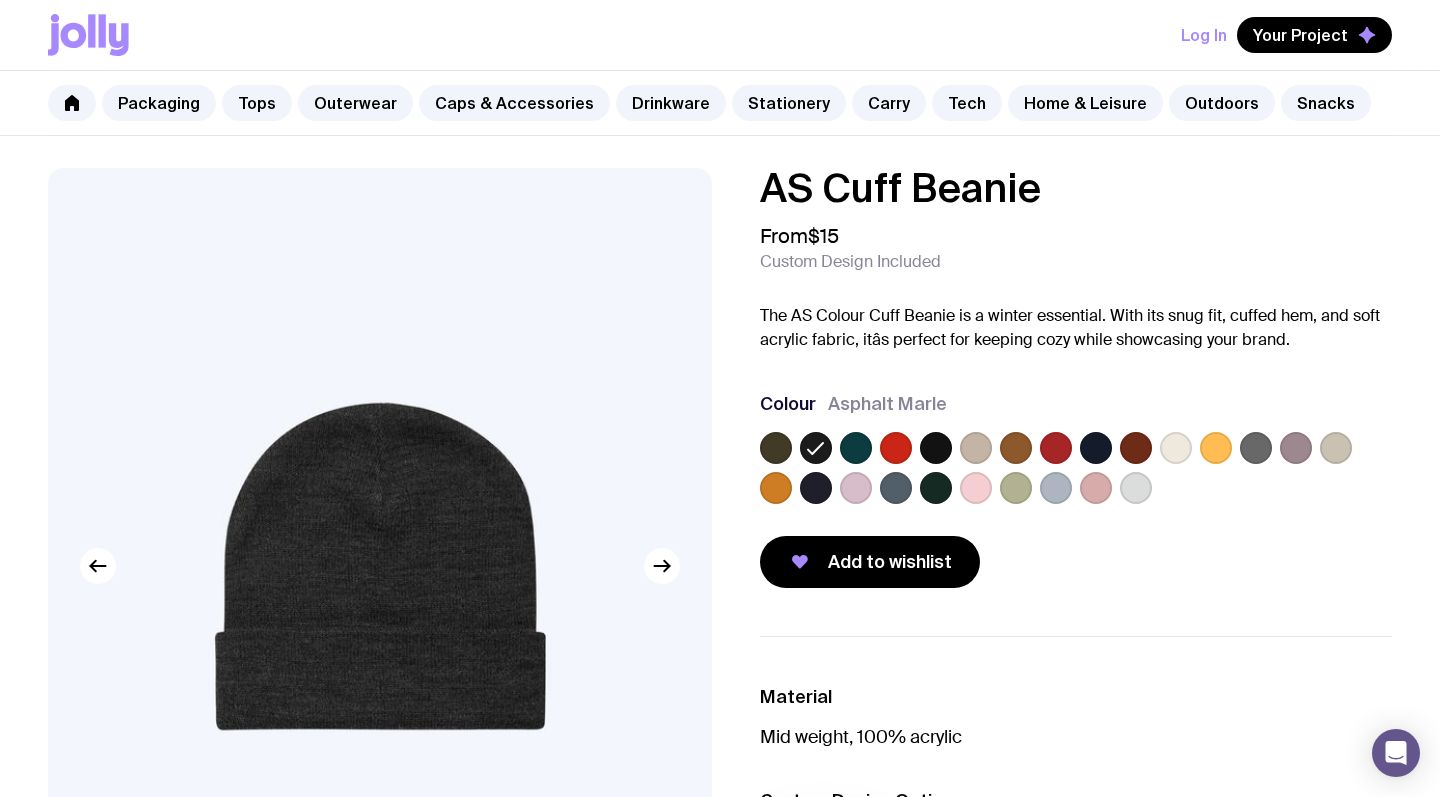 click 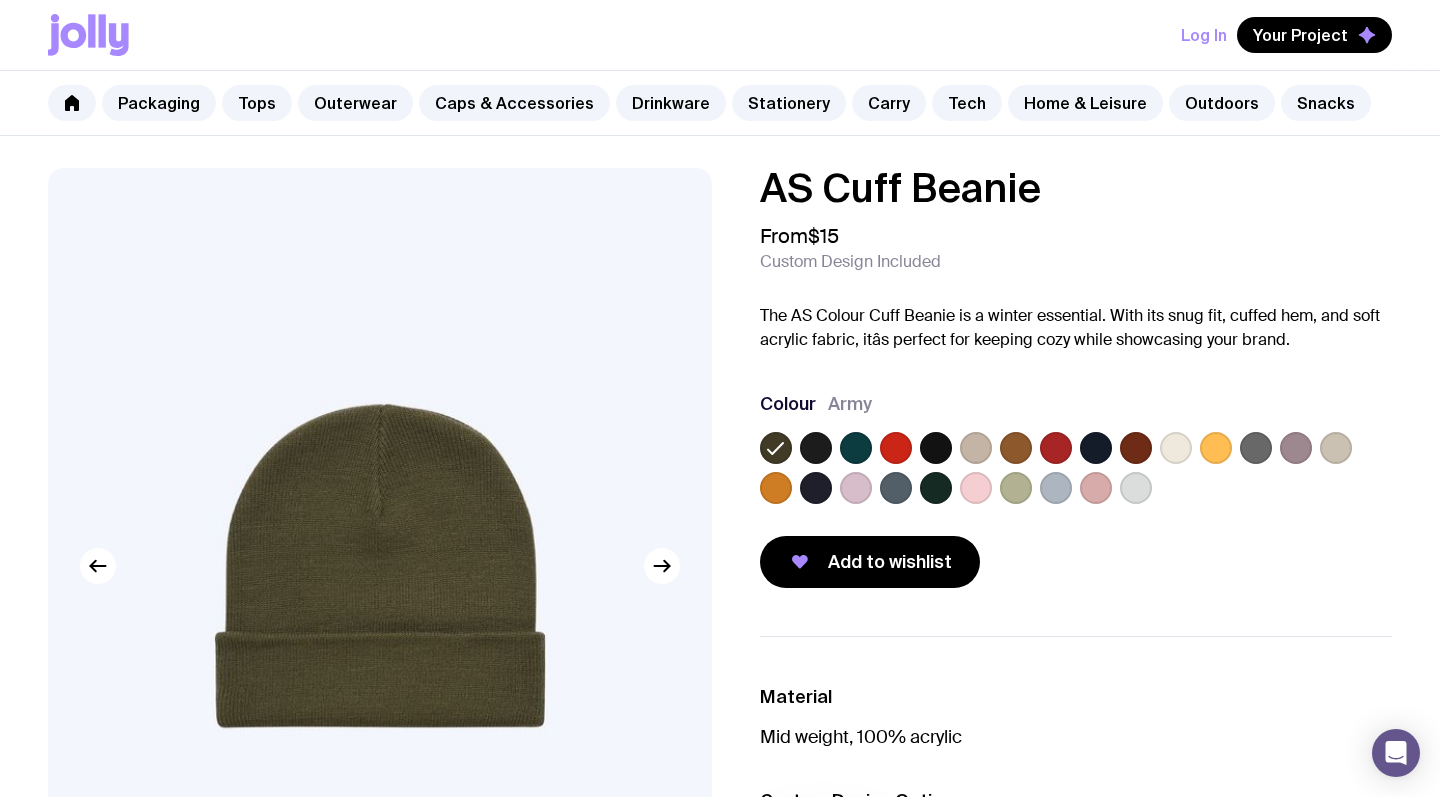 click 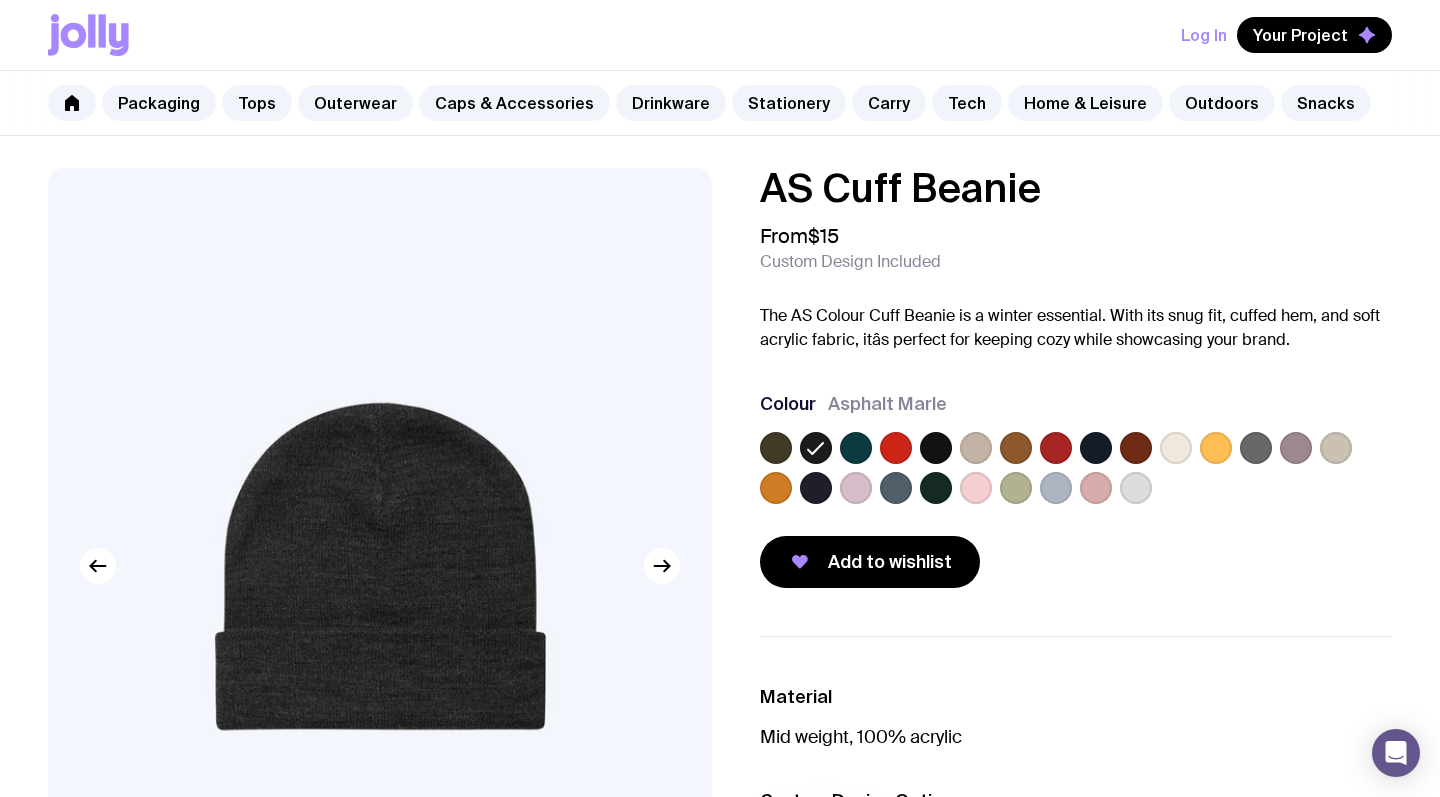 click 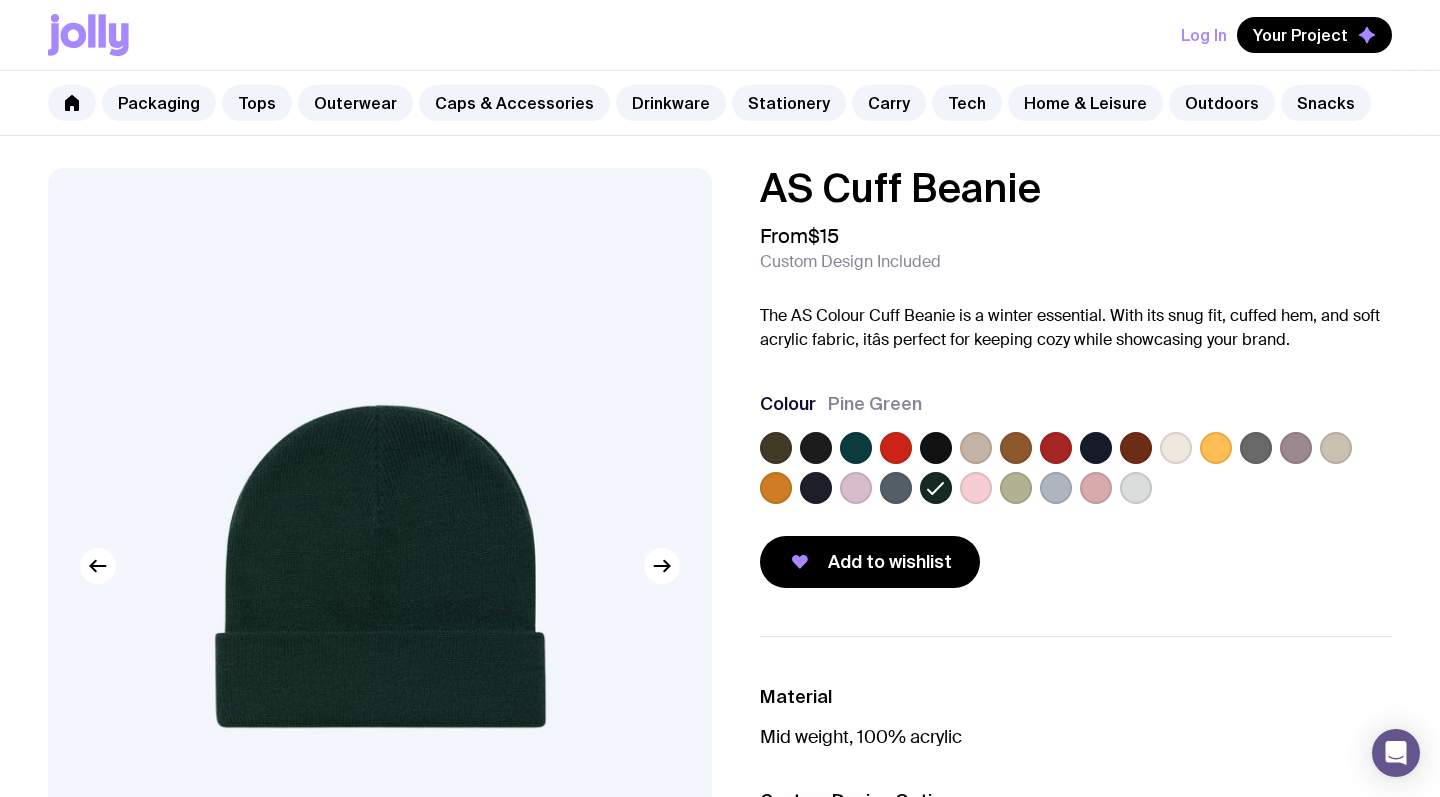 click 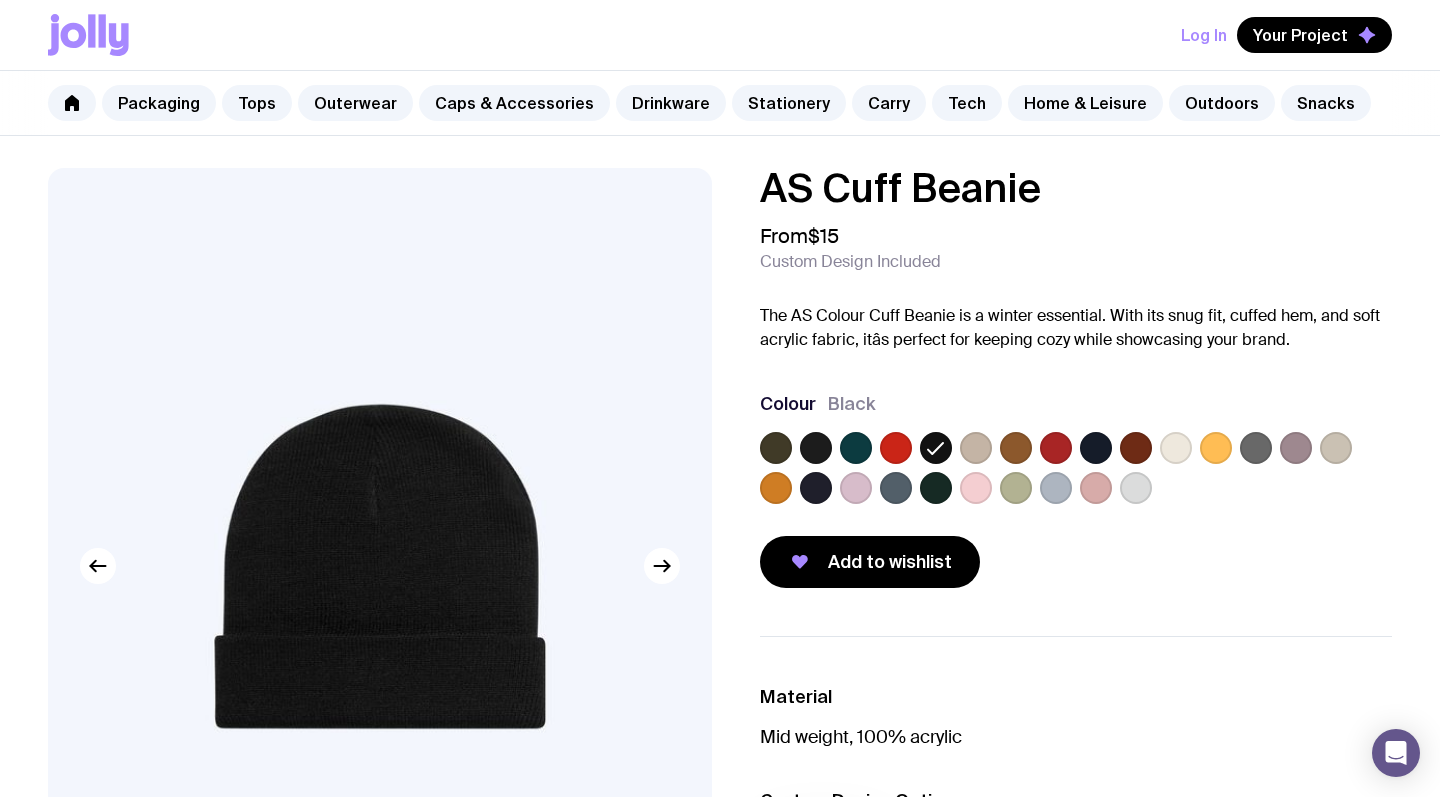 click 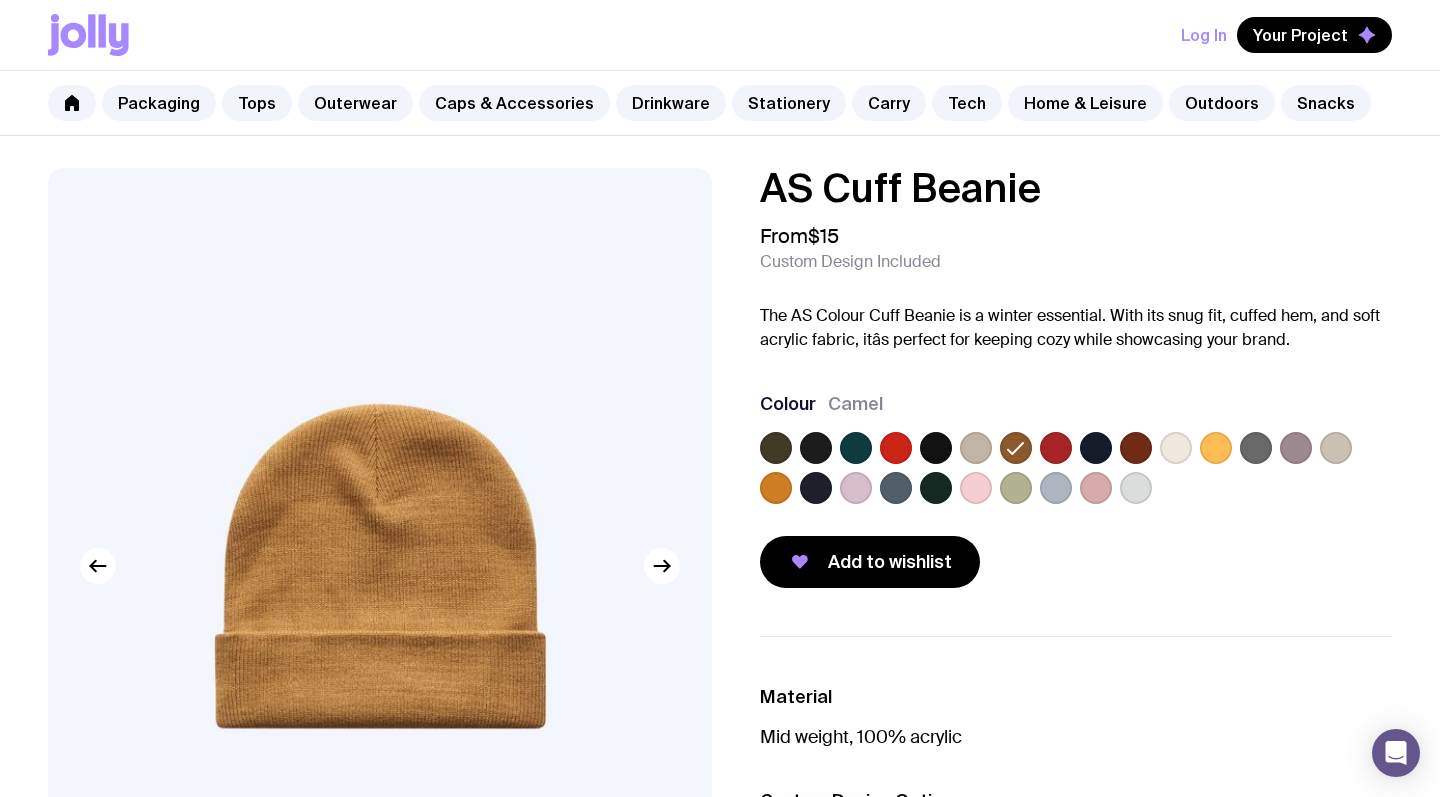 click 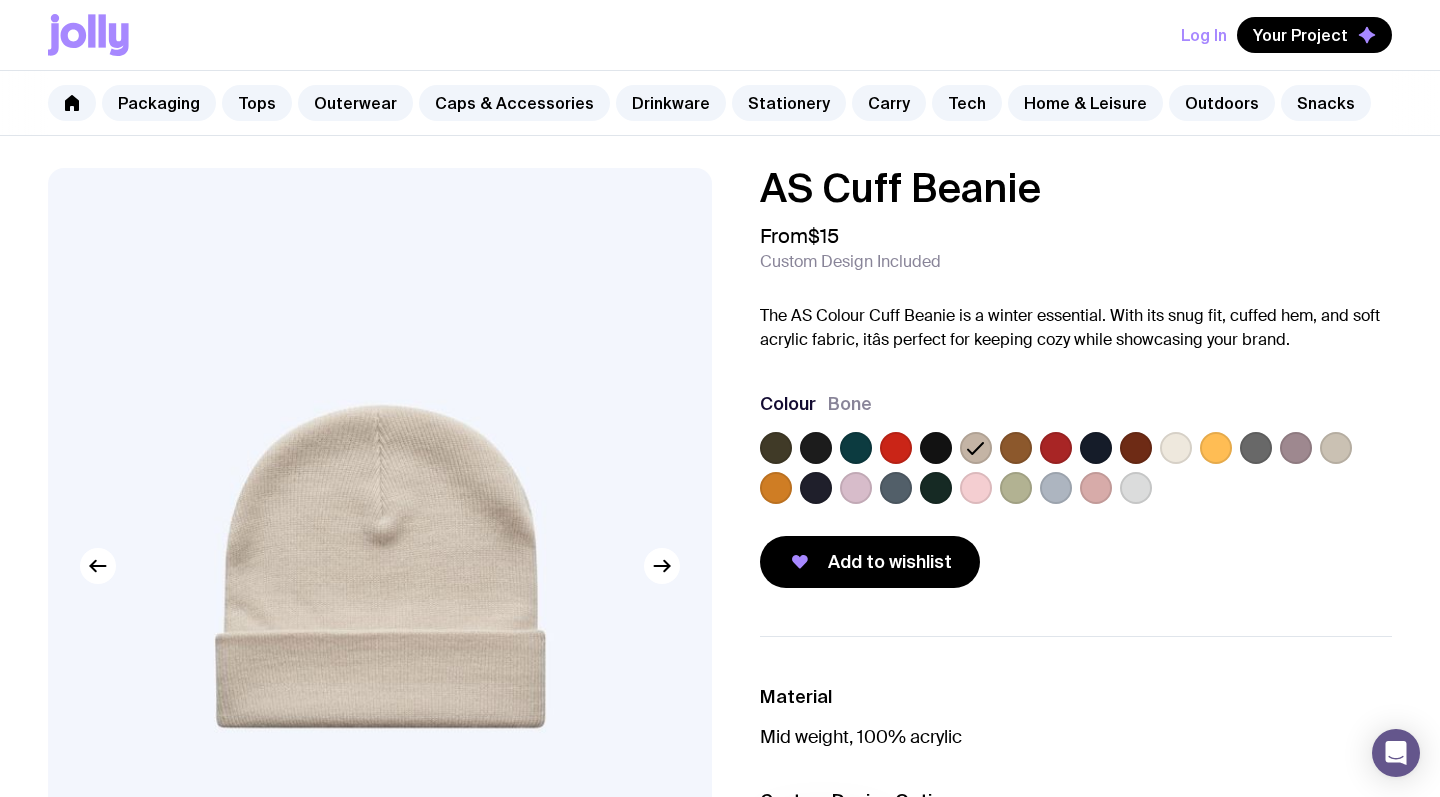 scroll, scrollTop: 0, scrollLeft: 0, axis: both 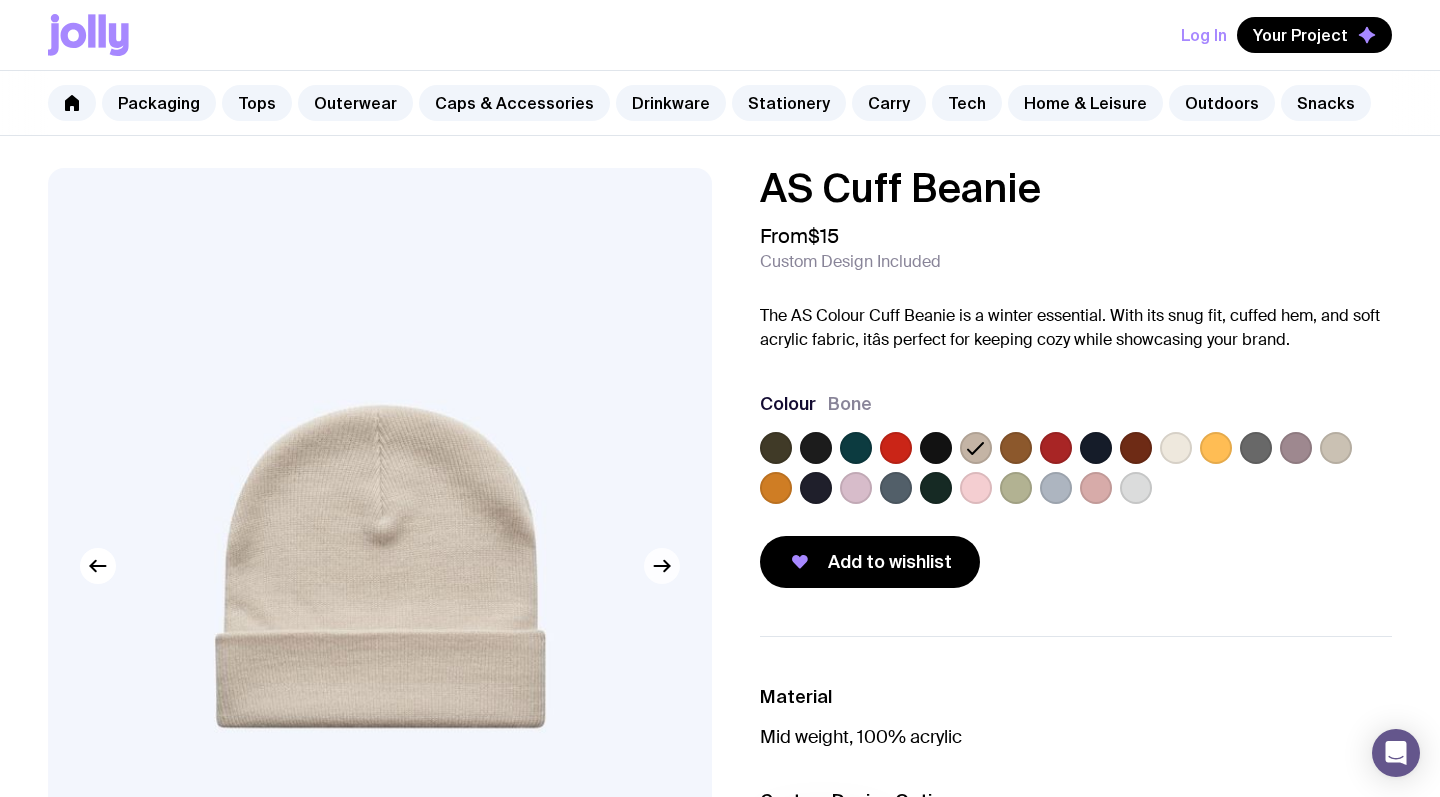 click 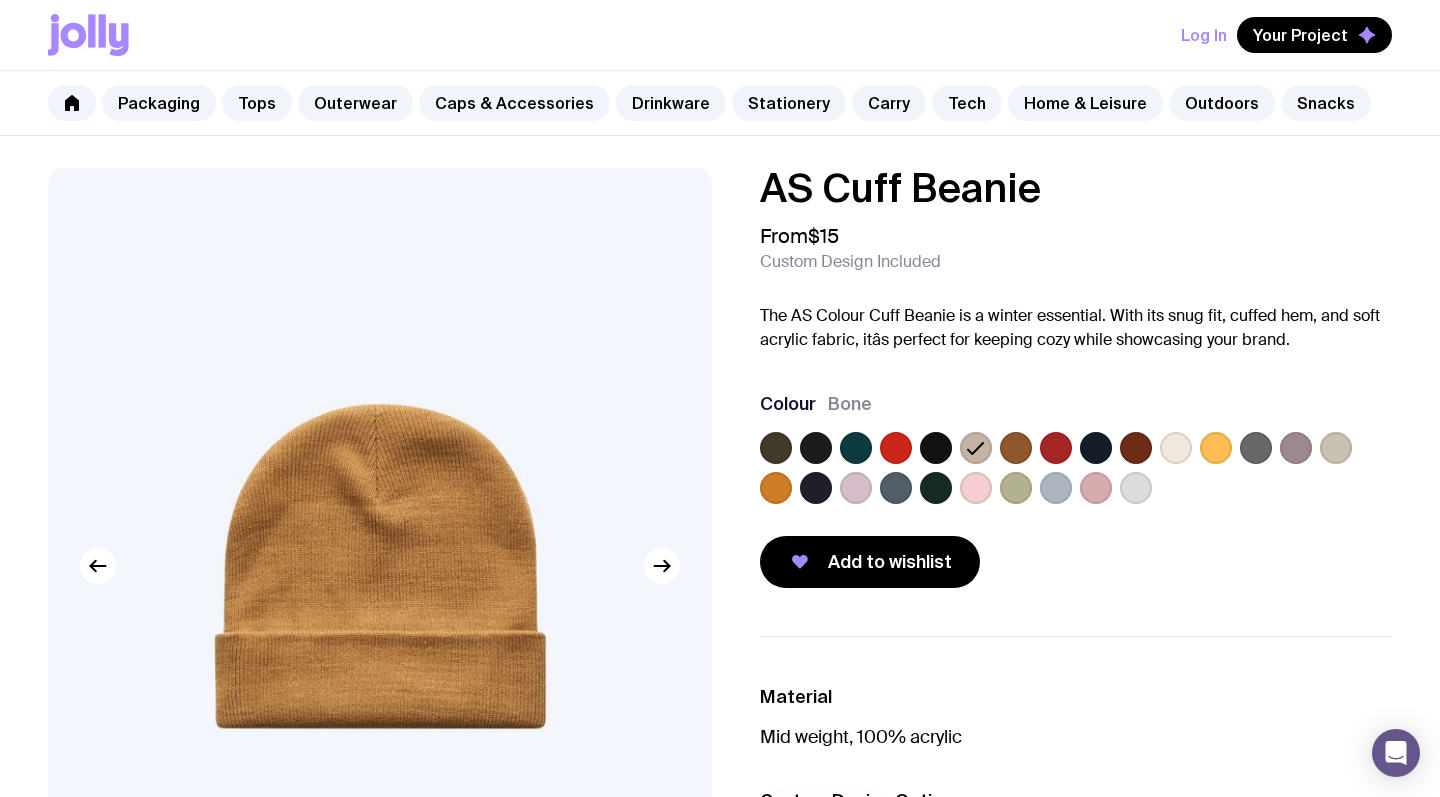 click 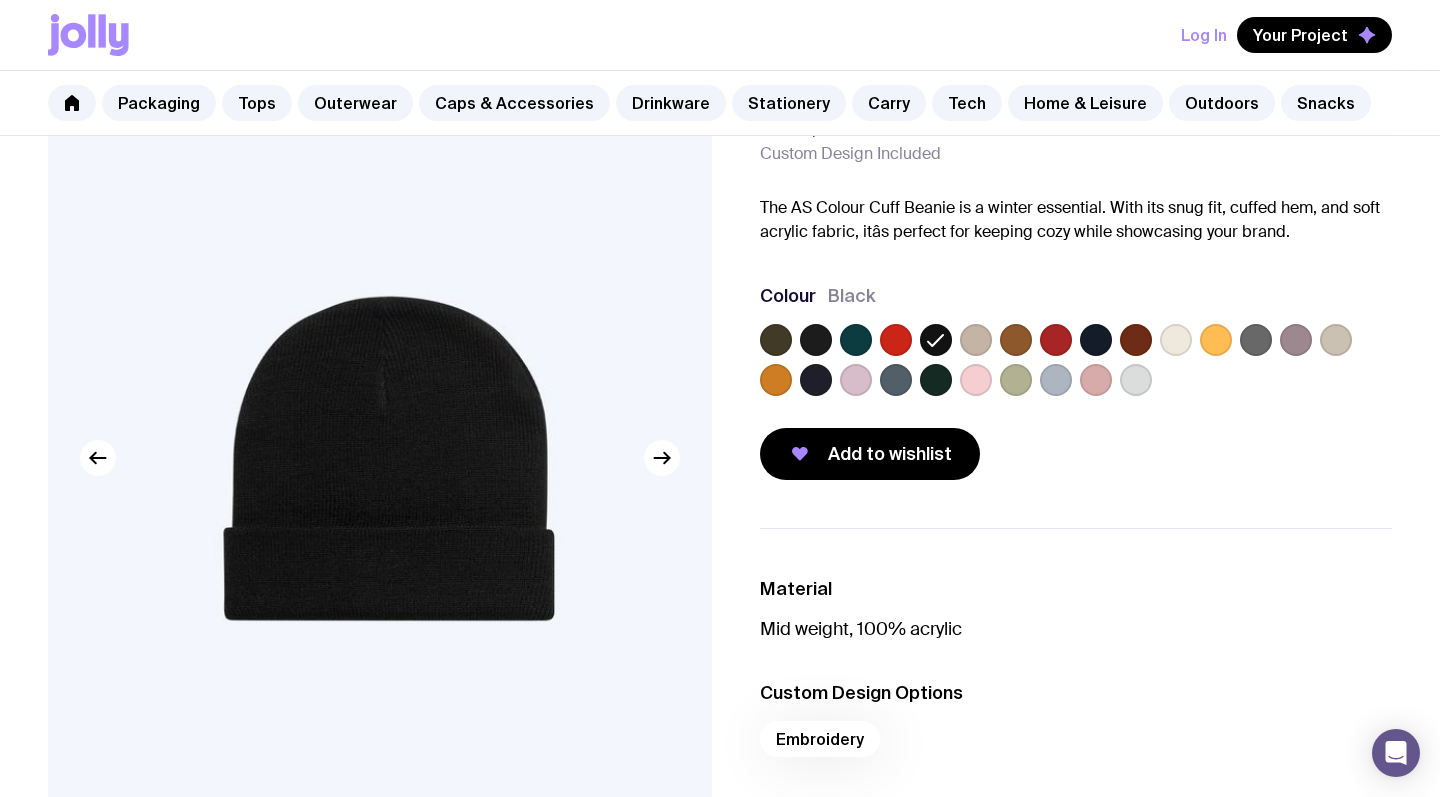 scroll, scrollTop: 92, scrollLeft: 0, axis: vertical 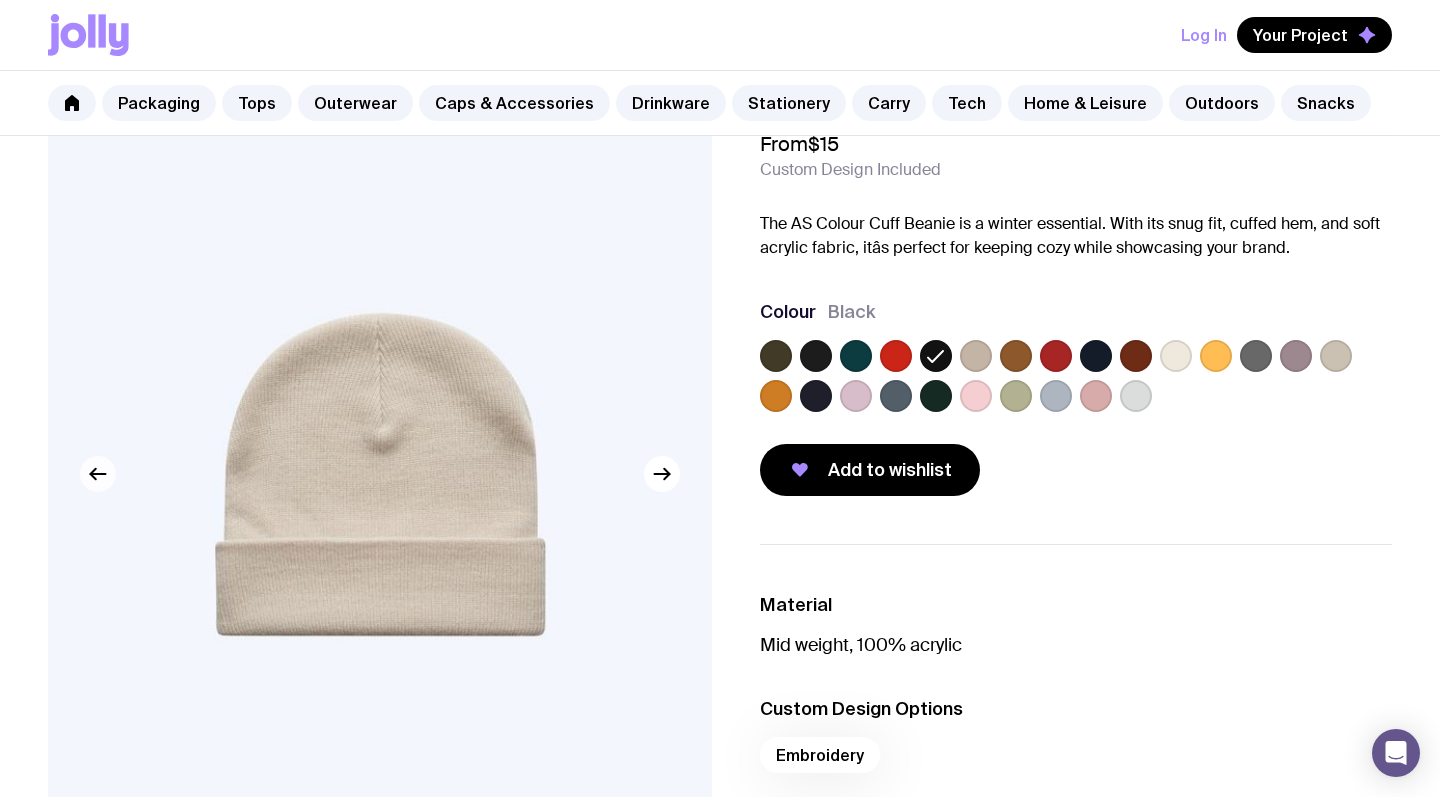 click at bounding box center (98, 474) 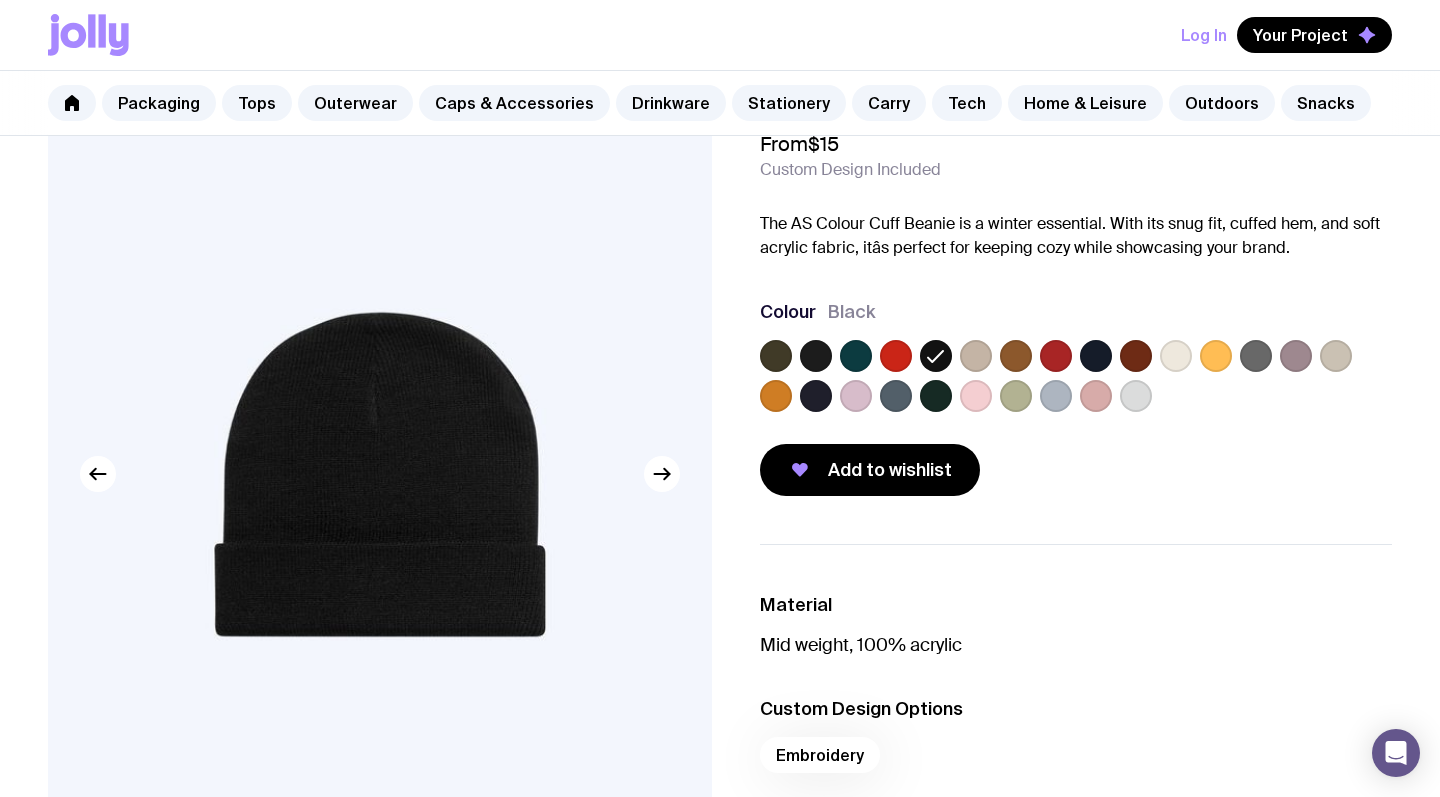 click 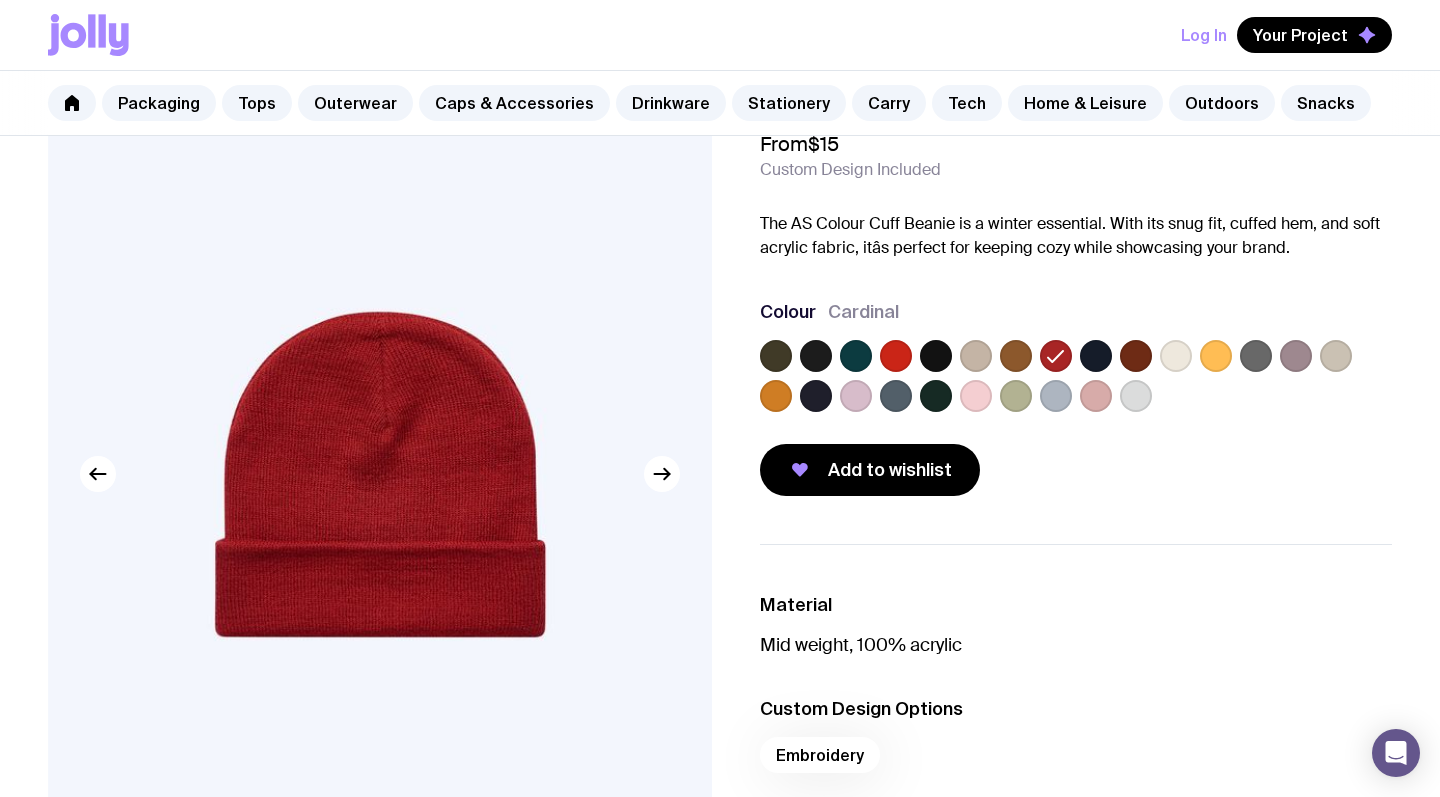 click at bounding box center (1076, 380) 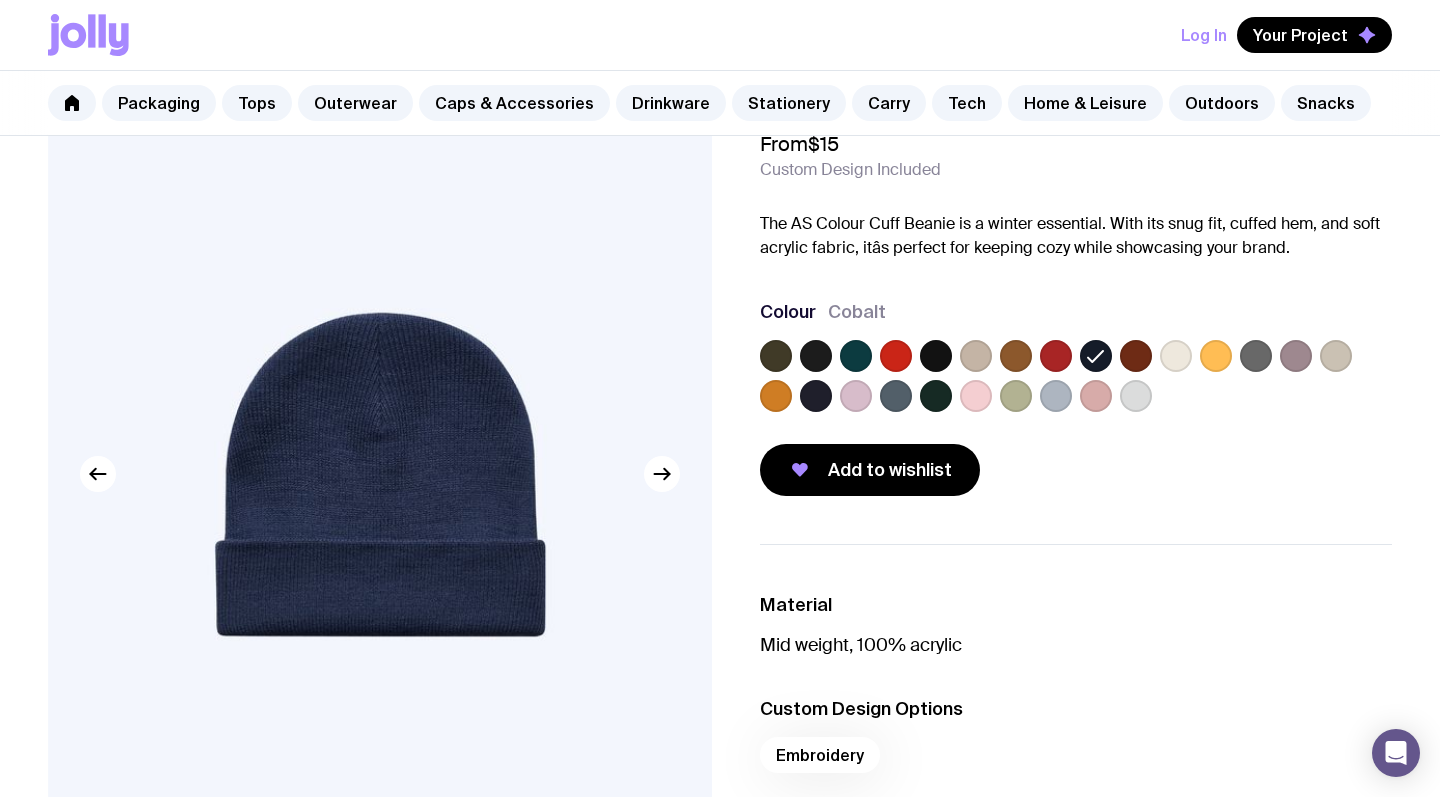 click 